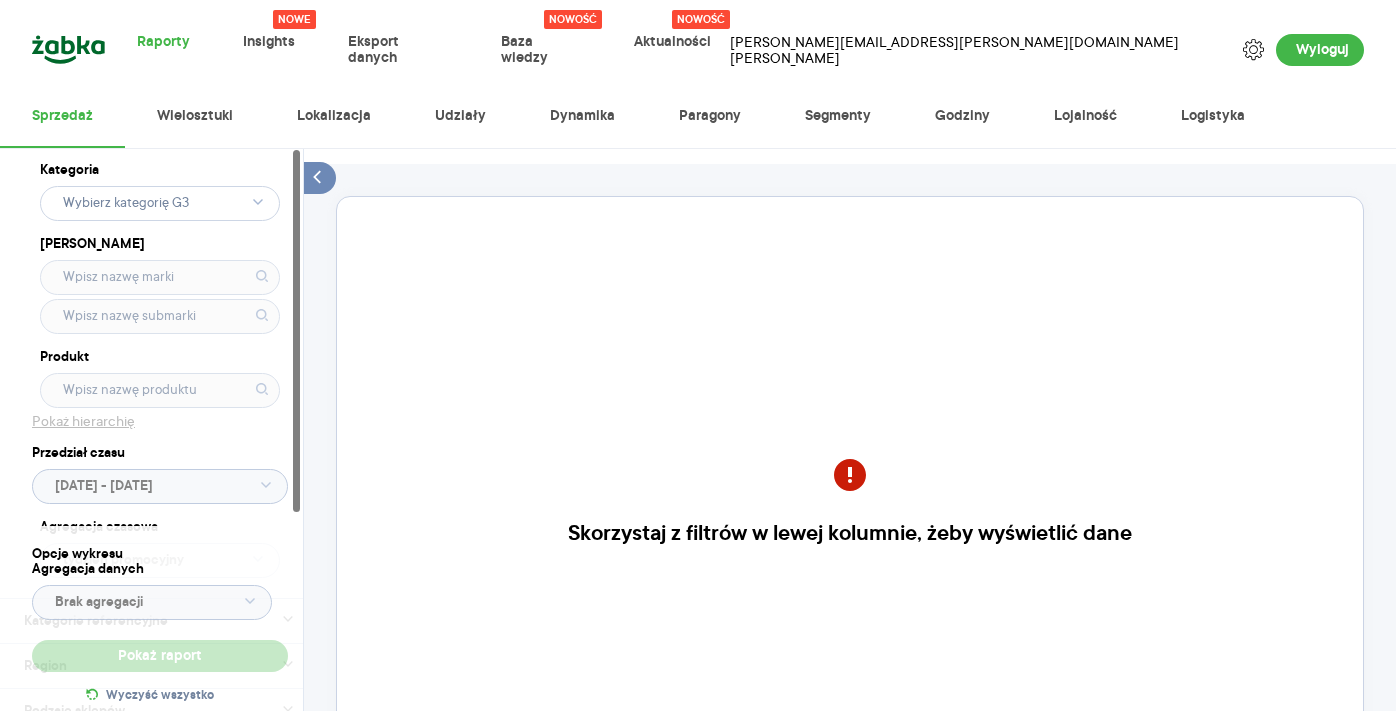 scroll, scrollTop: 0, scrollLeft: 0, axis: both 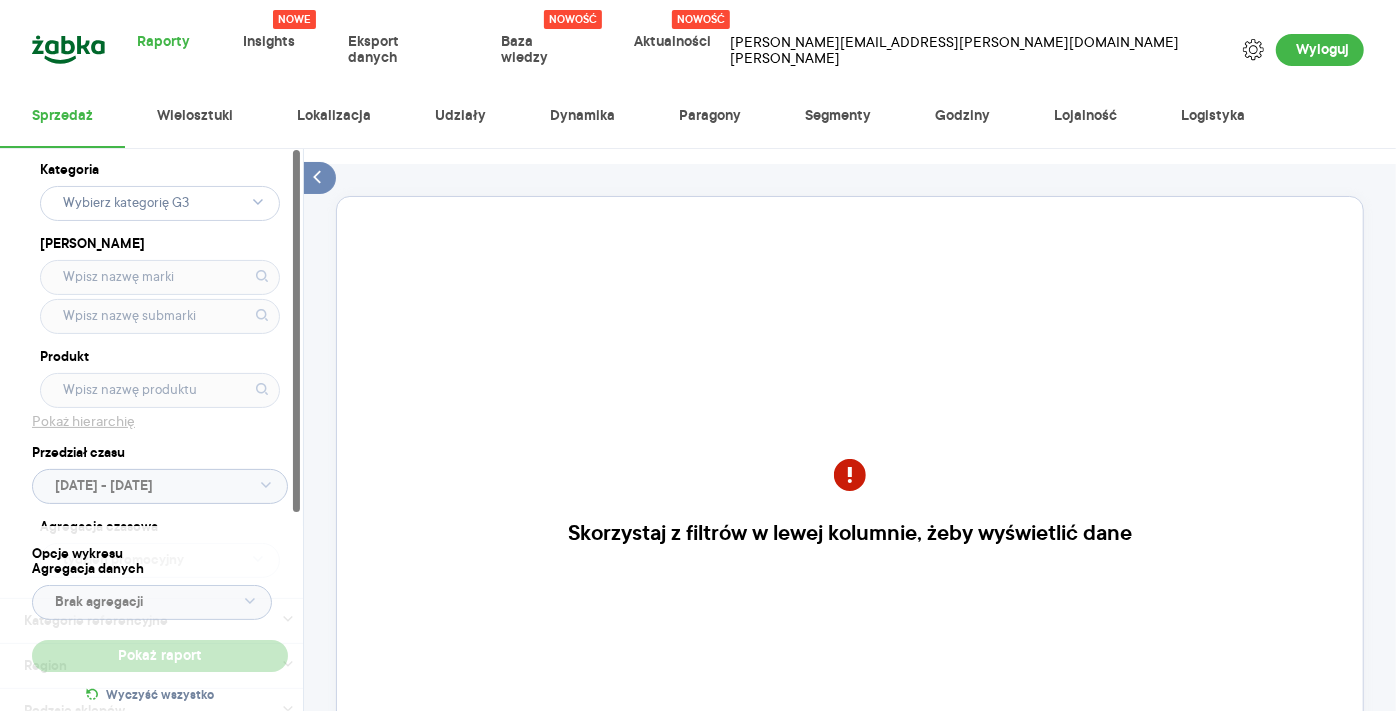 click 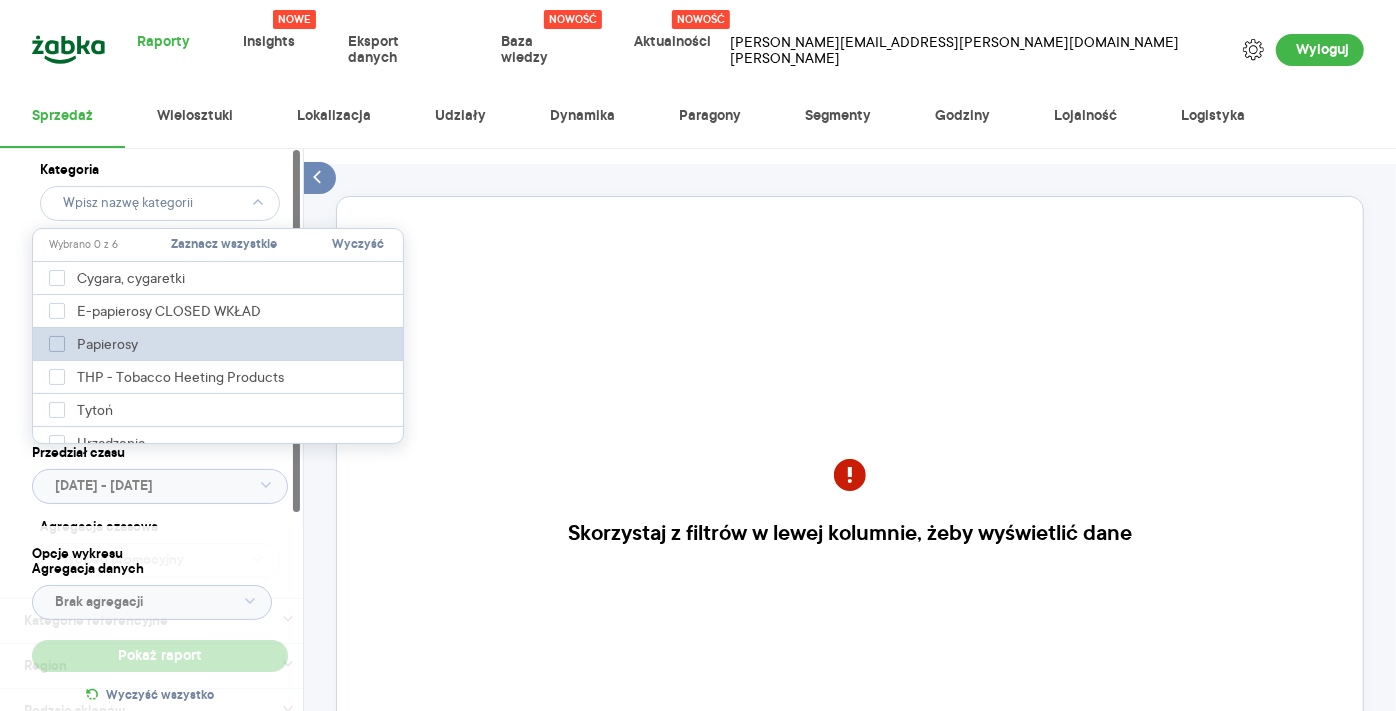 click on "Papierosy" at bounding box center (110, 344) 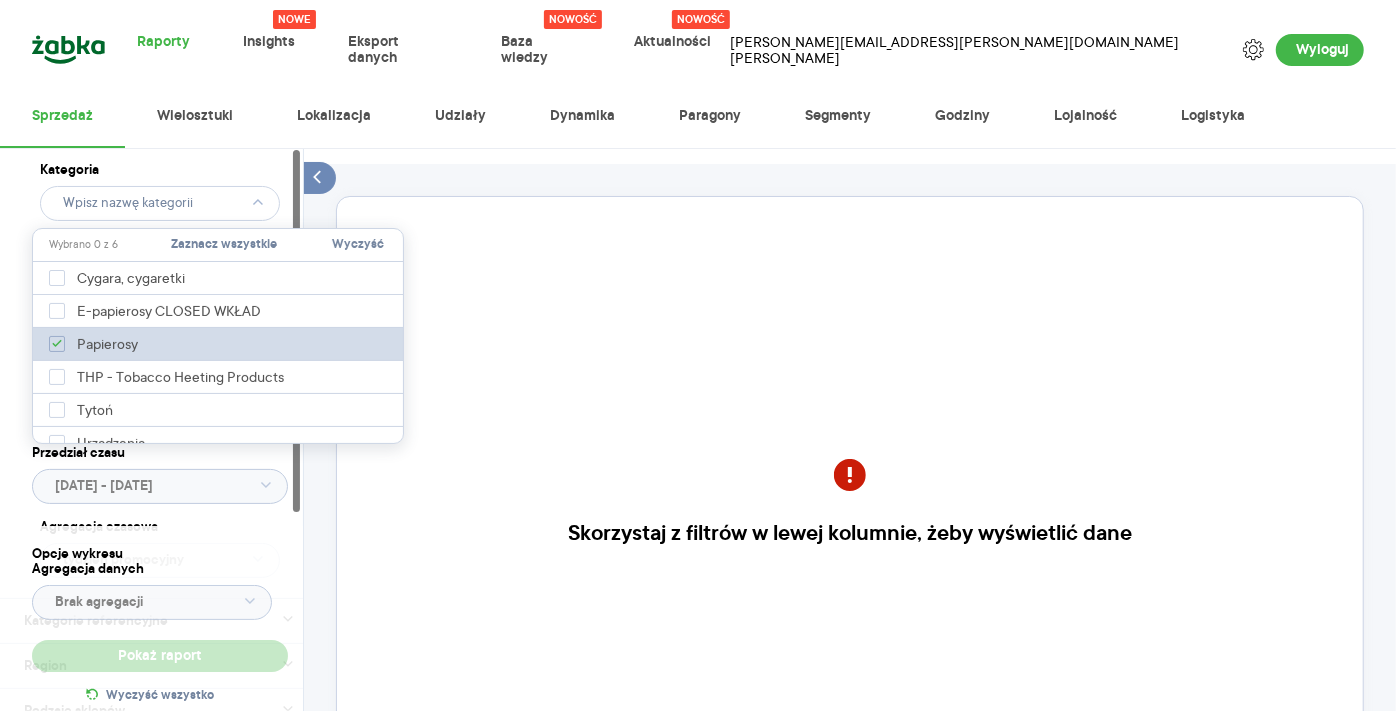 type on "Pobieranie" 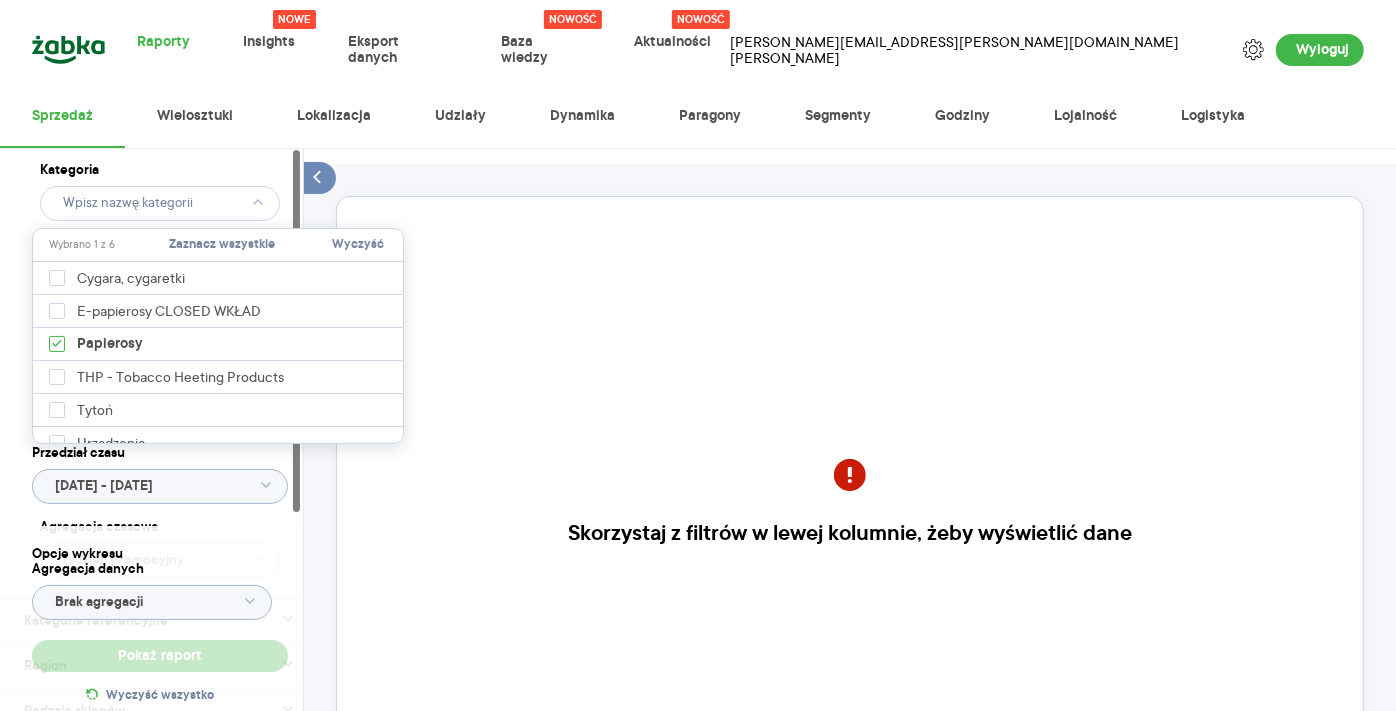 type 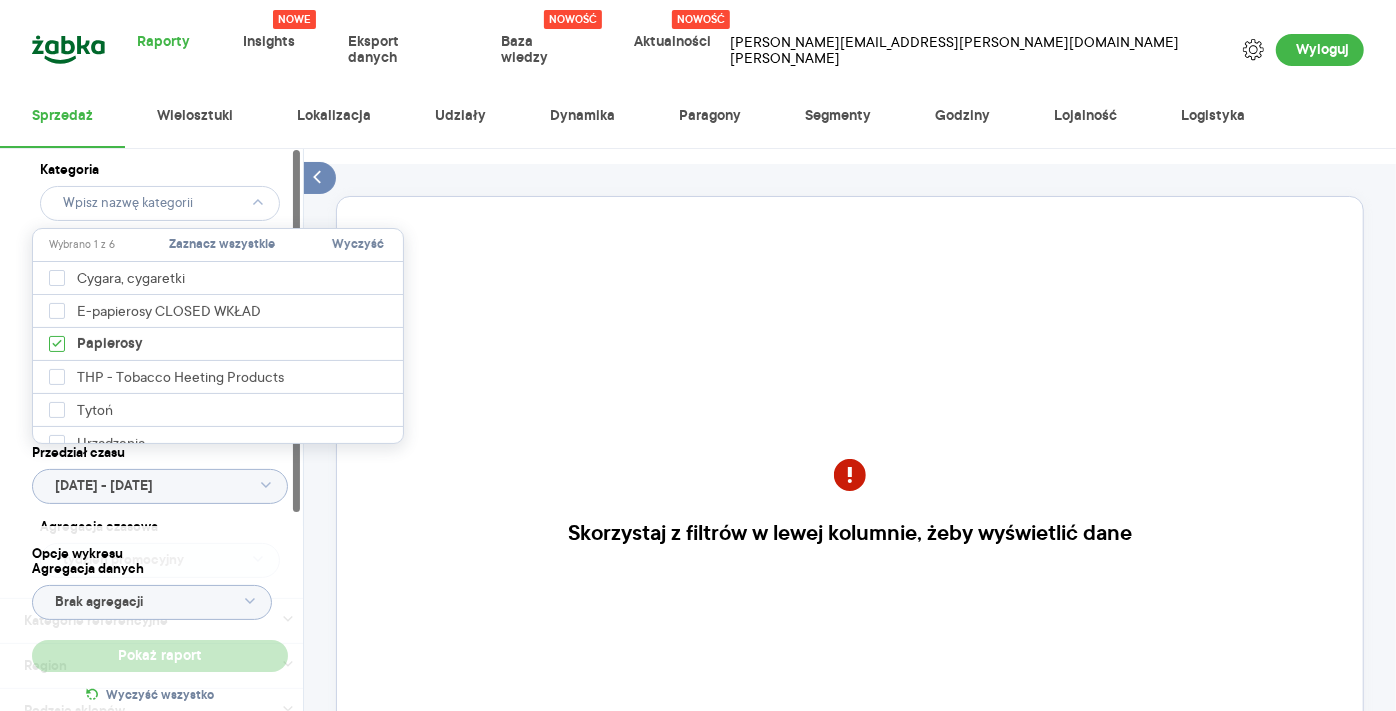 click on "Kategoria" at bounding box center (160, 170) 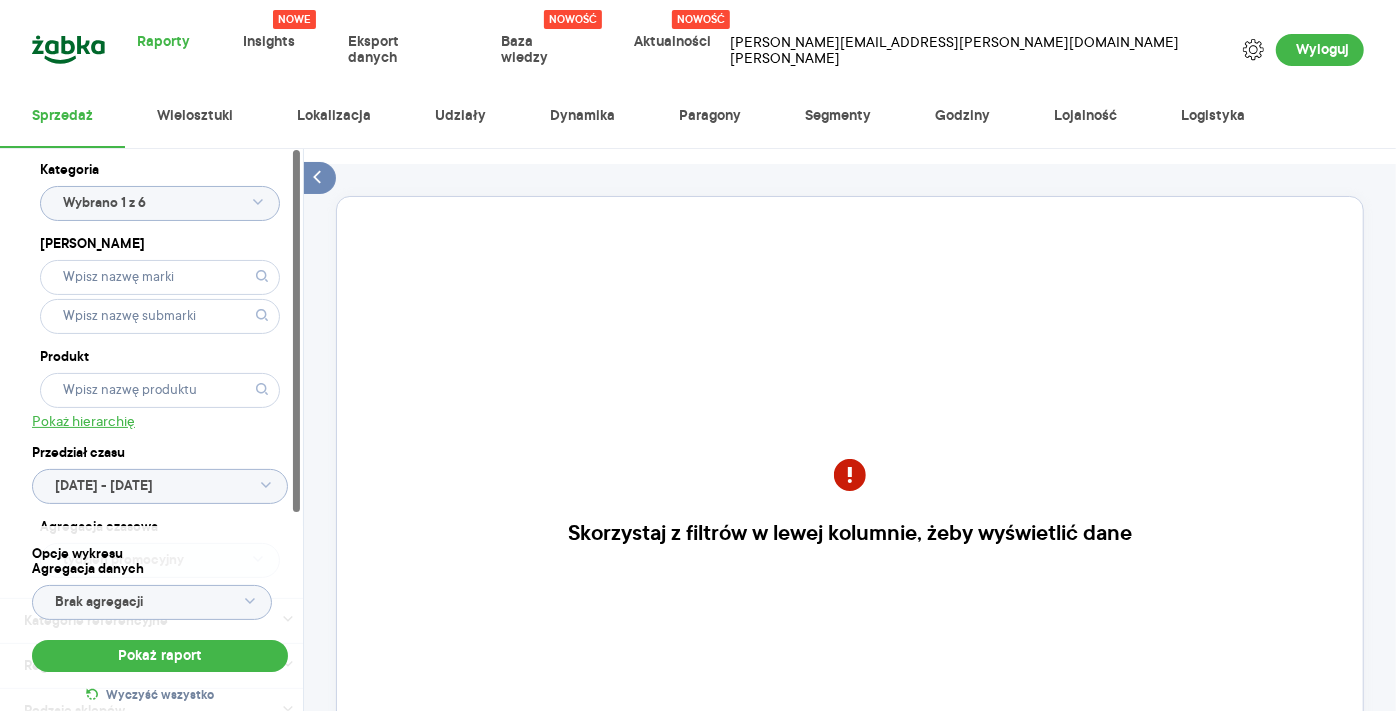 click 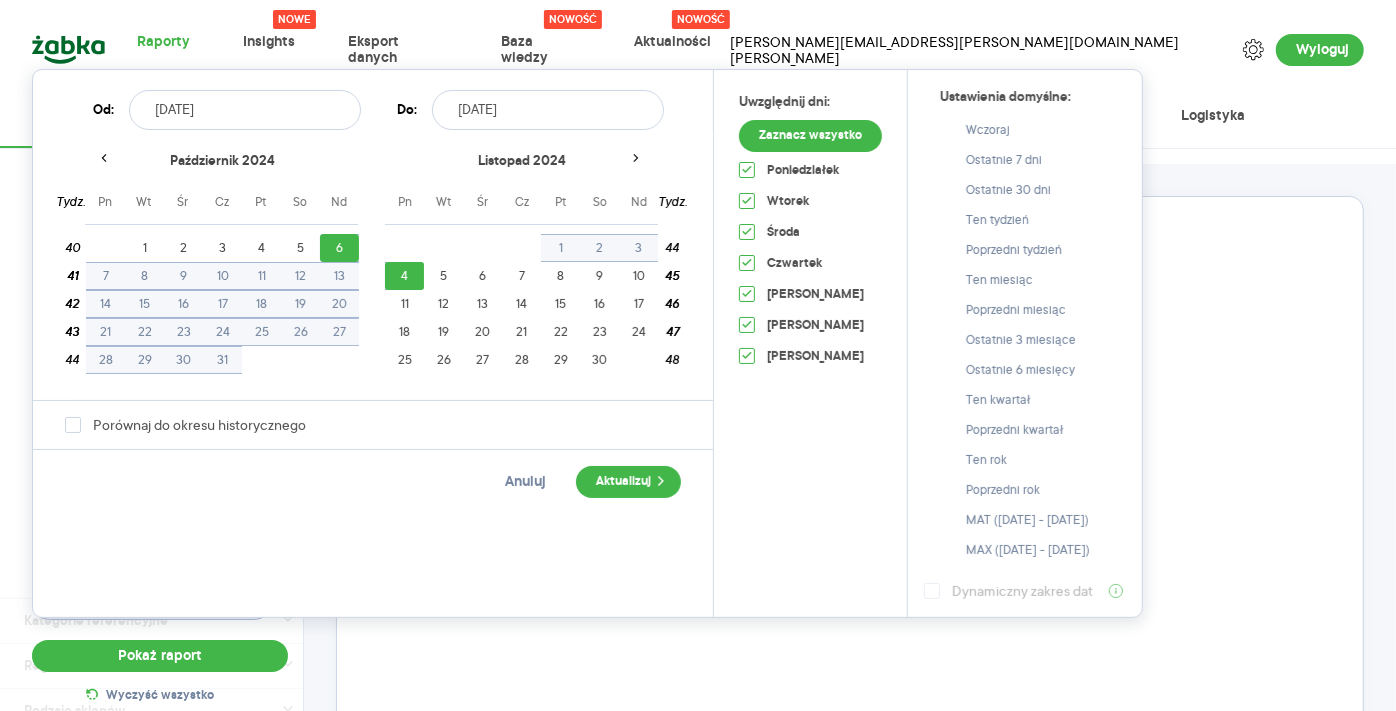 drag, startPoint x: 282, startPoint y: 111, endPoint x: 6, endPoint y: 62, distance: 280.3159 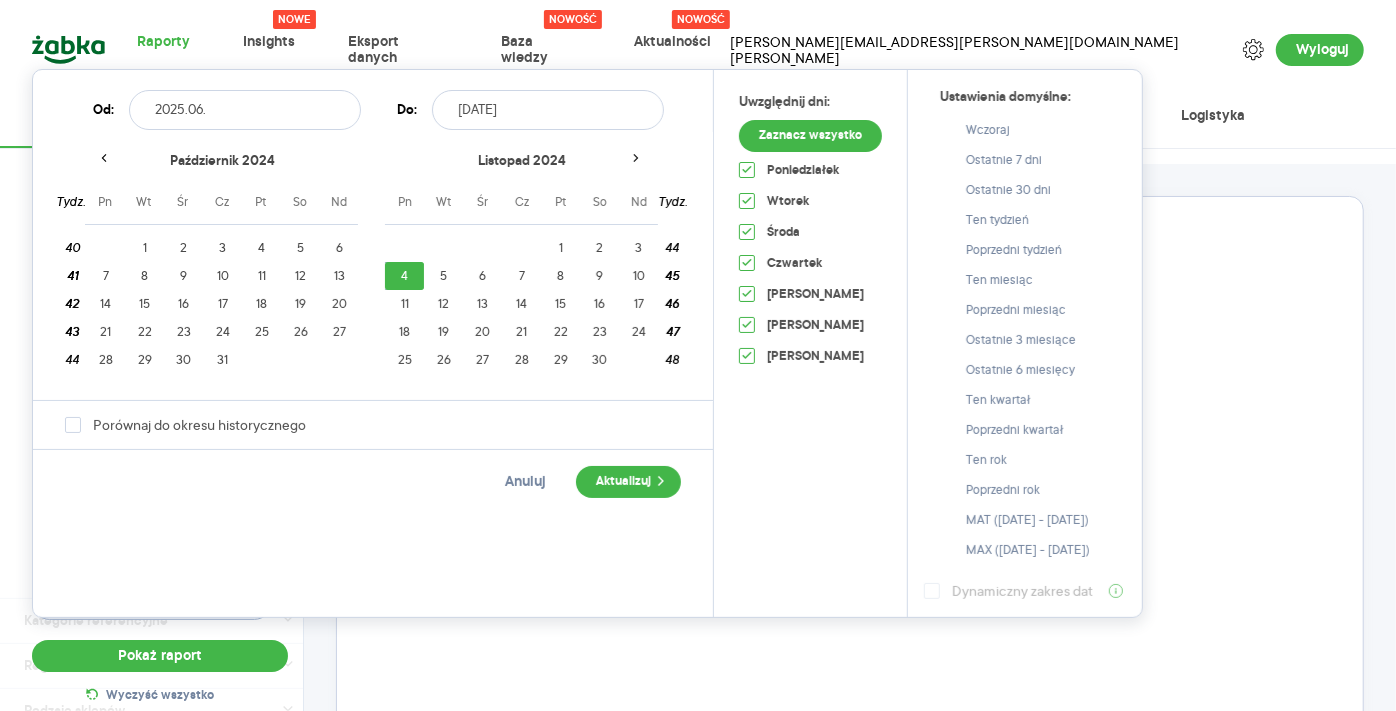 type on "2025.06.0" 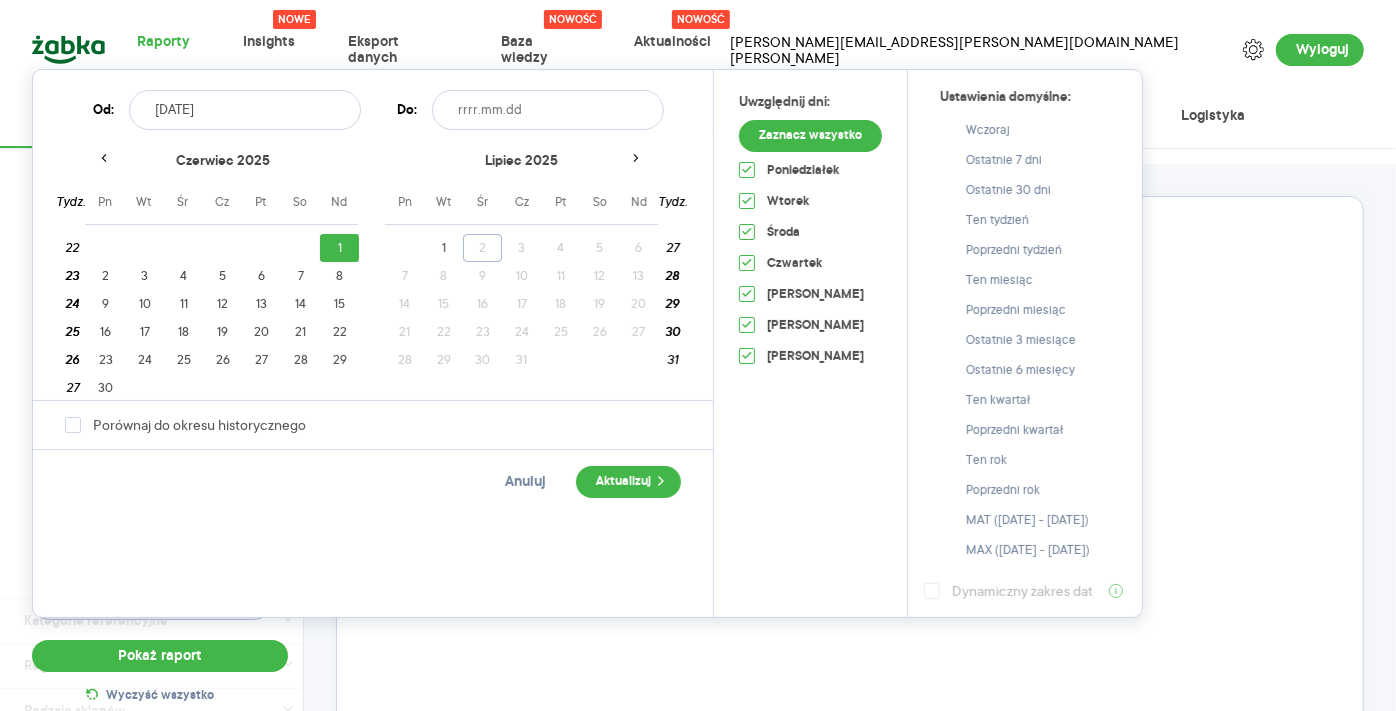 drag, startPoint x: 268, startPoint y: 102, endPoint x: 174, endPoint y: 119, distance: 95.524864 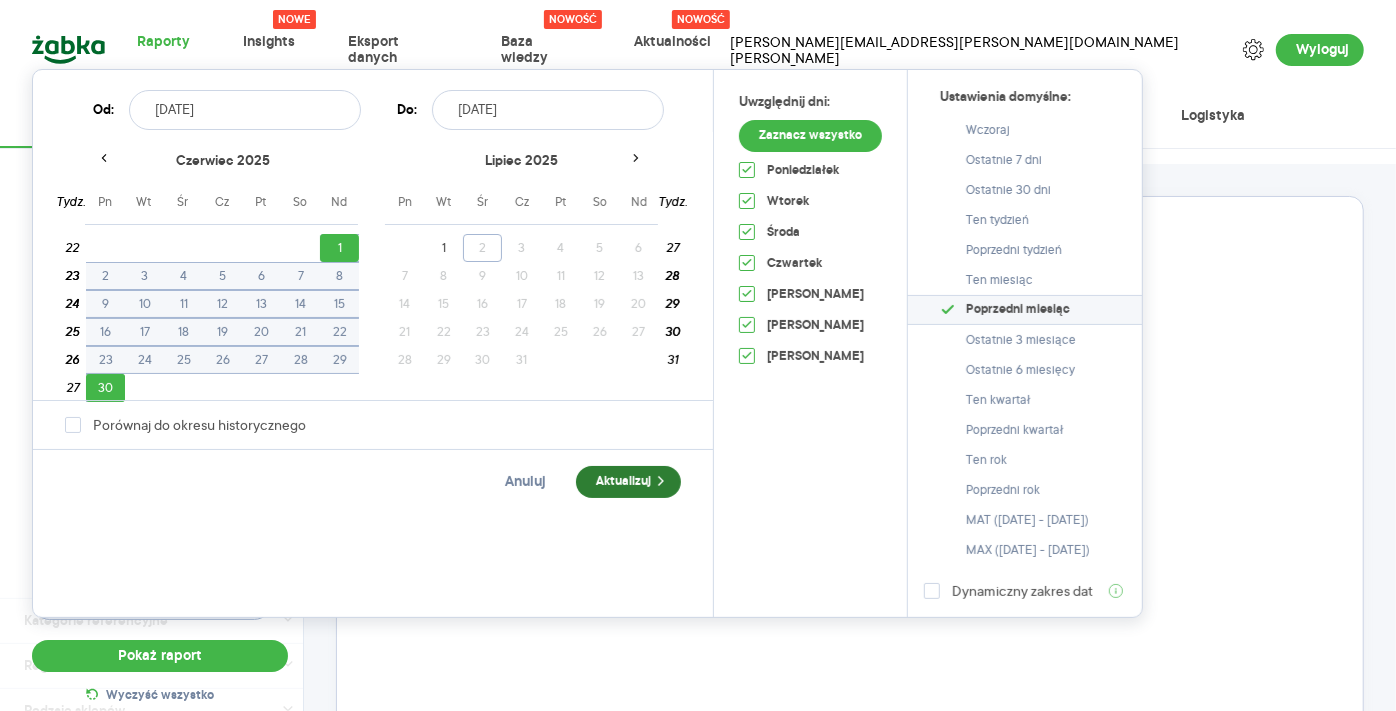 type on "[DATE]" 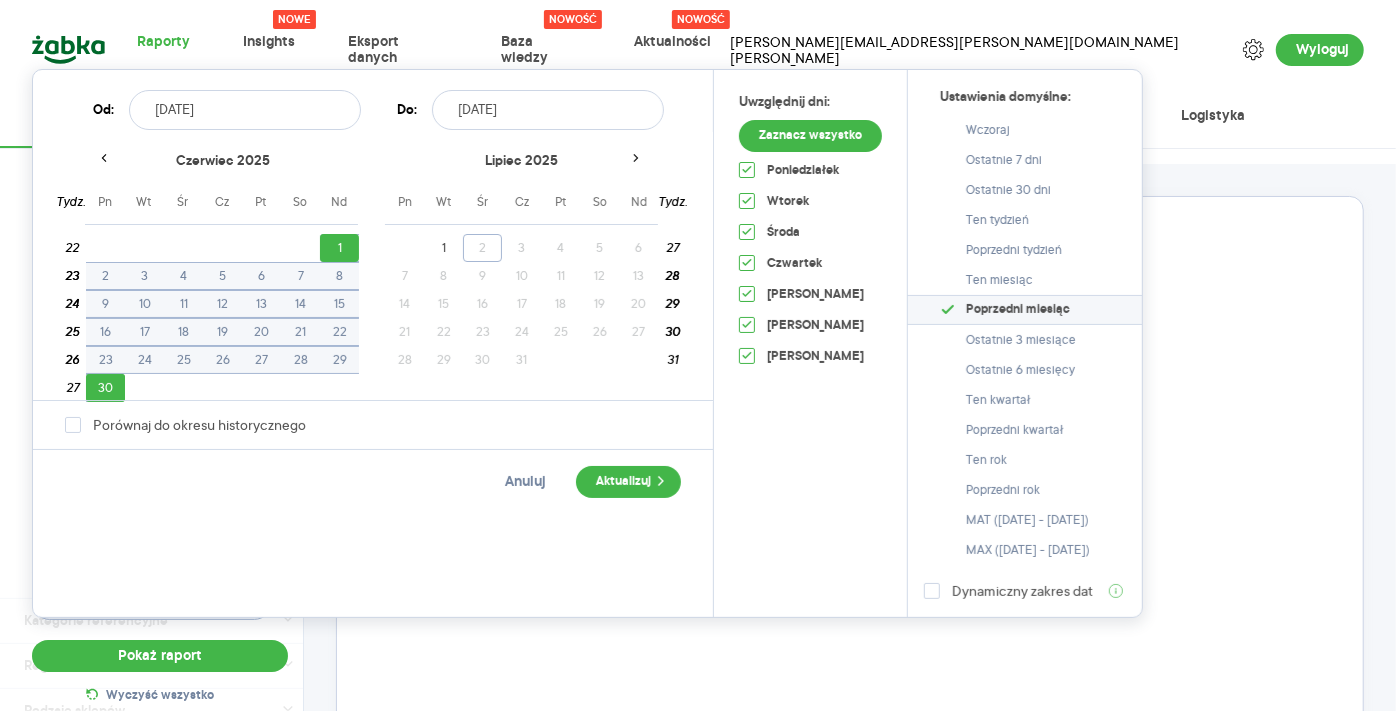 click on "Aktualizuj" at bounding box center [628, 482] 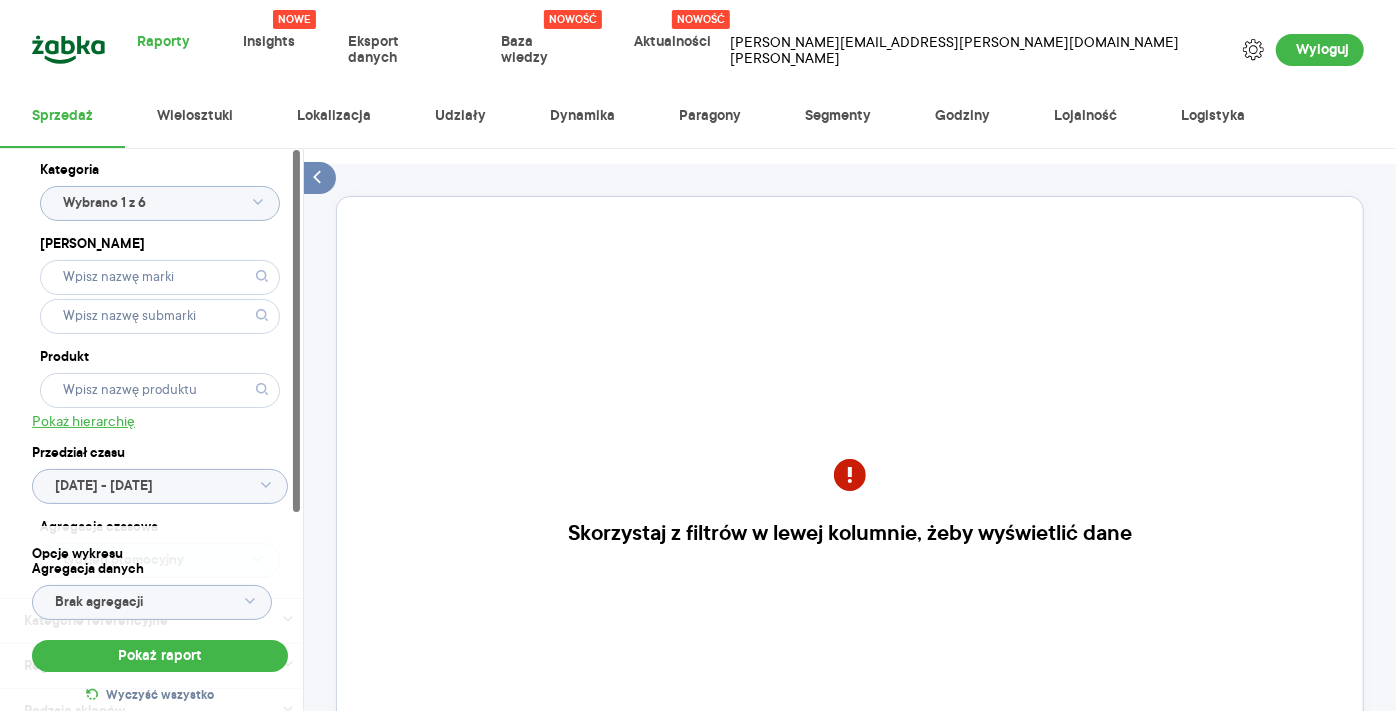 drag, startPoint x: 162, startPoint y: 638, endPoint x: 290, endPoint y: 639, distance: 128.0039 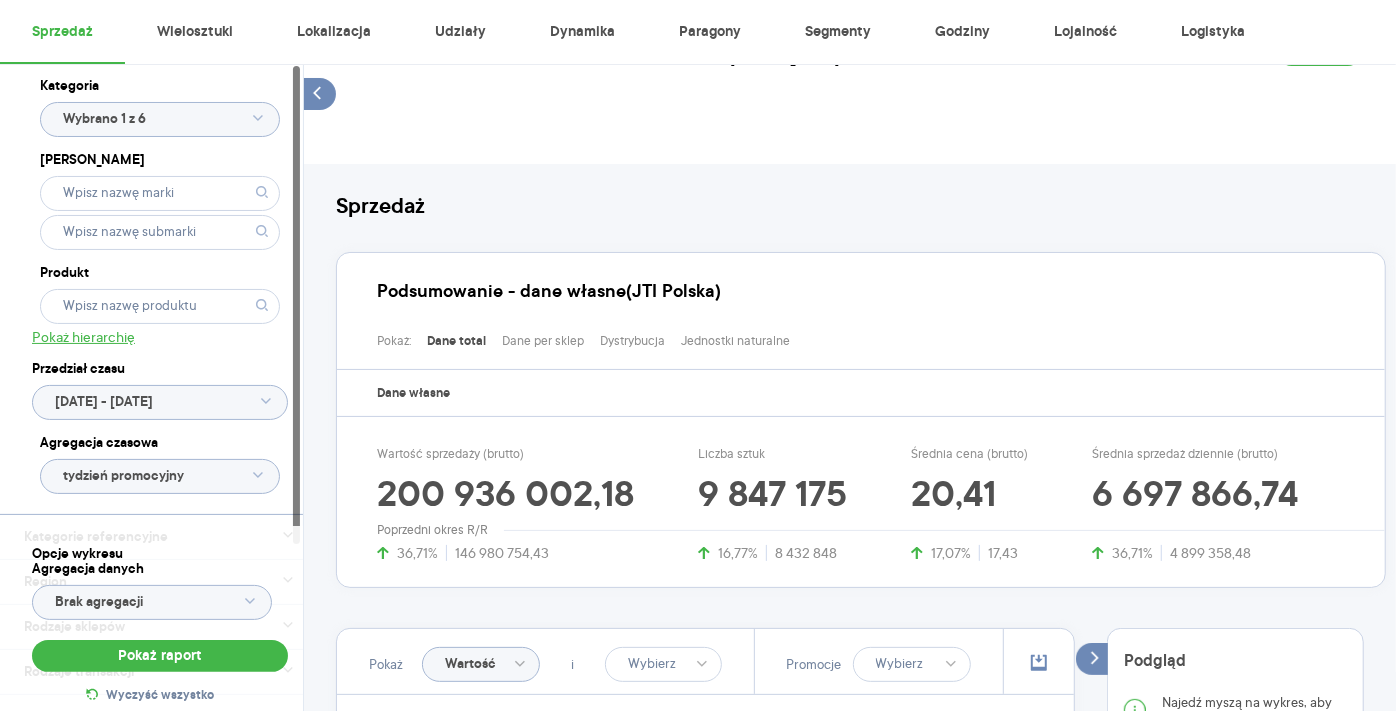 scroll, scrollTop: 333, scrollLeft: 0, axis: vertical 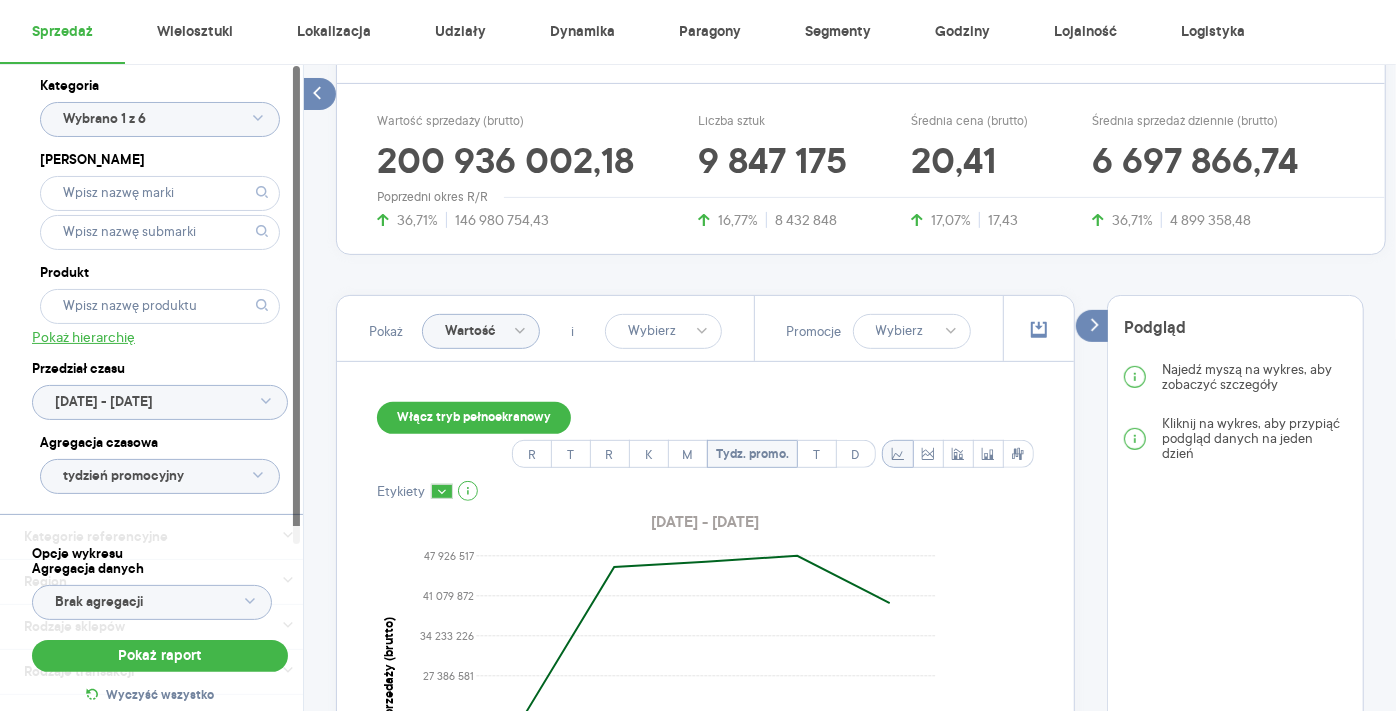 click on "Wartość" 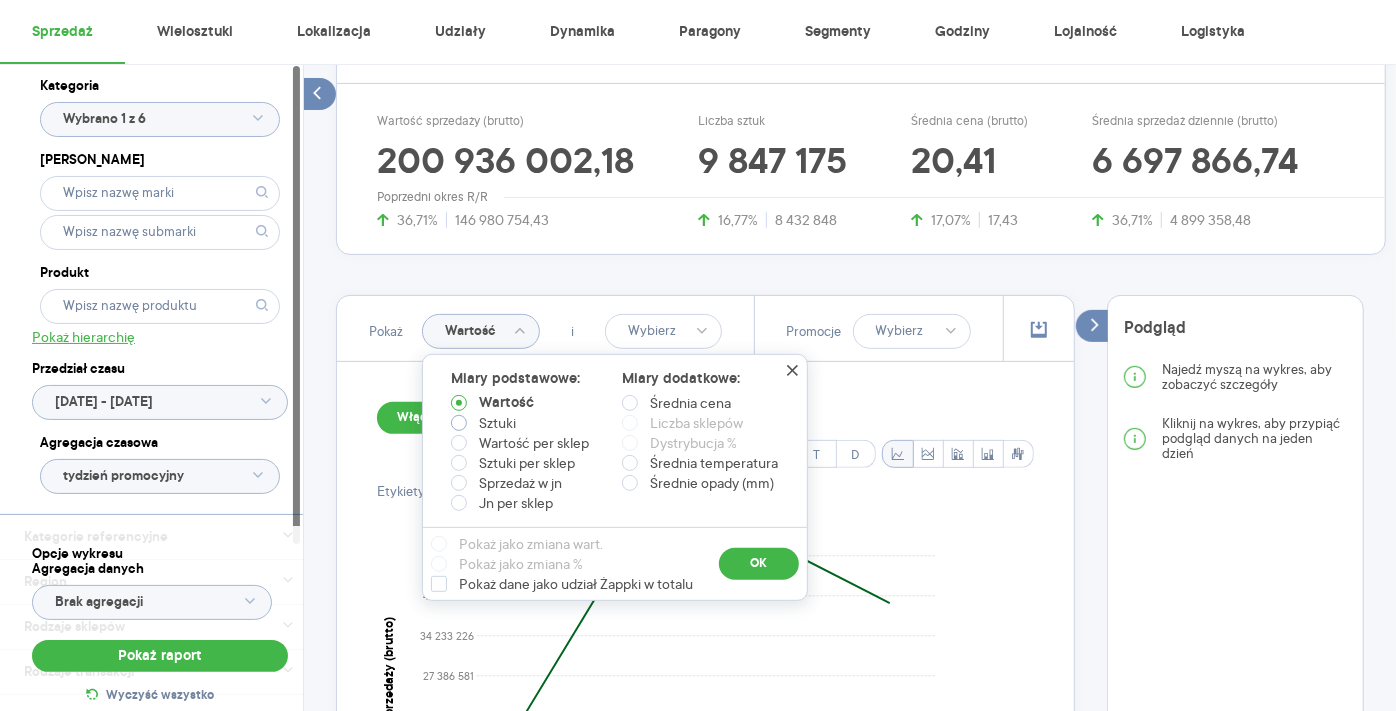 click on "Sztuki" at bounding box center [497, 423] 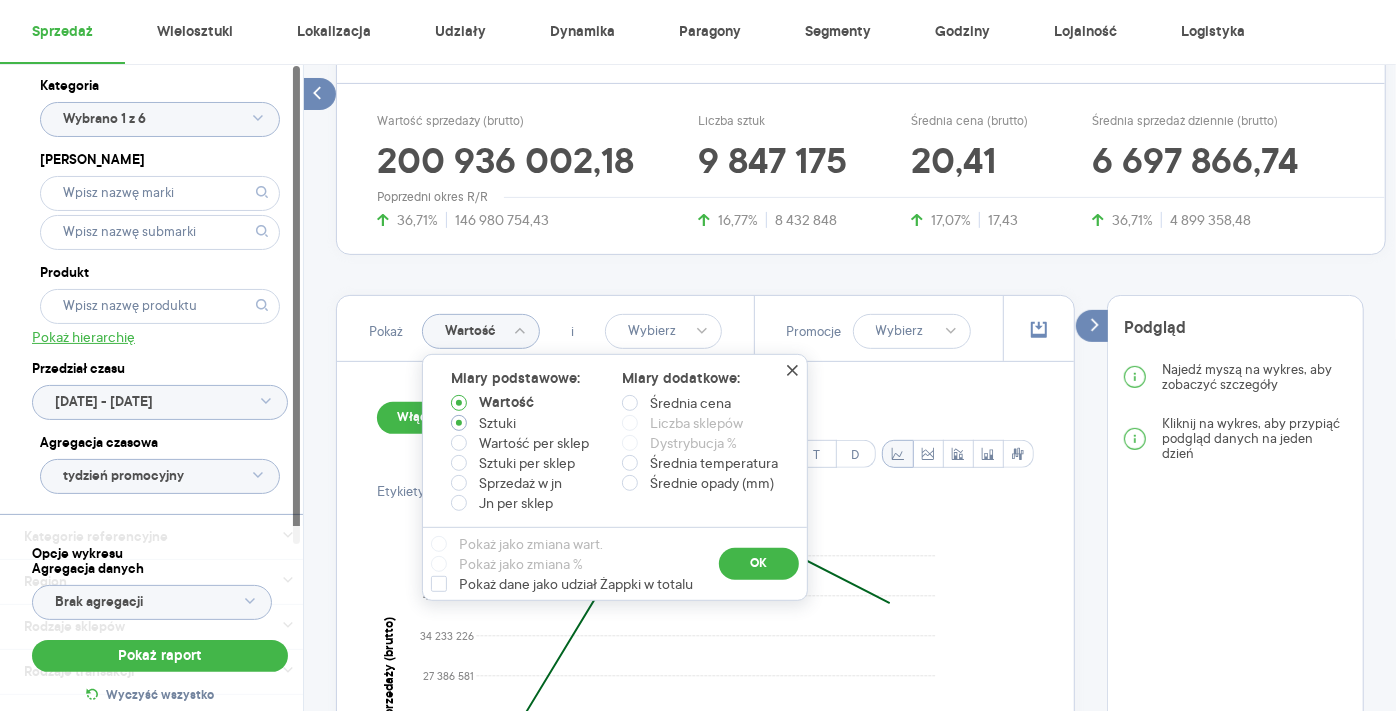 radio on "true" 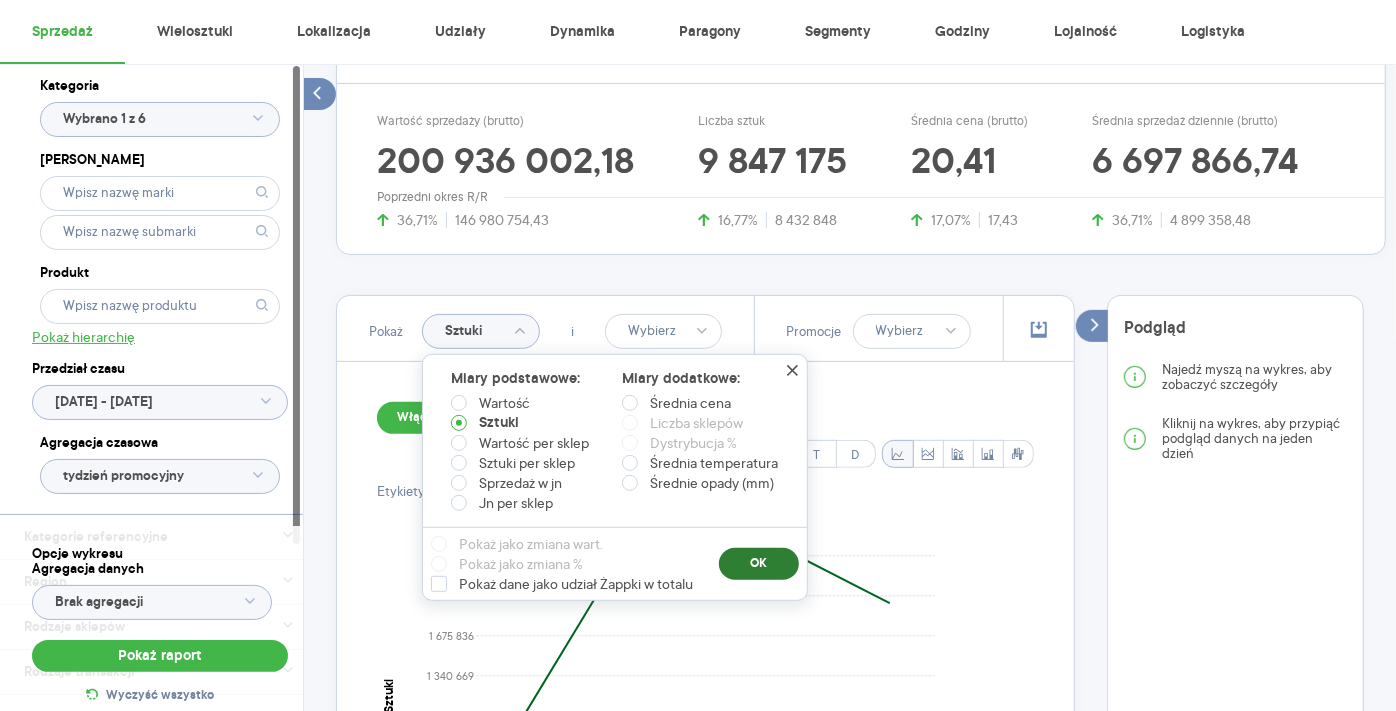 click on "OK" at bounding box center [759, 564] 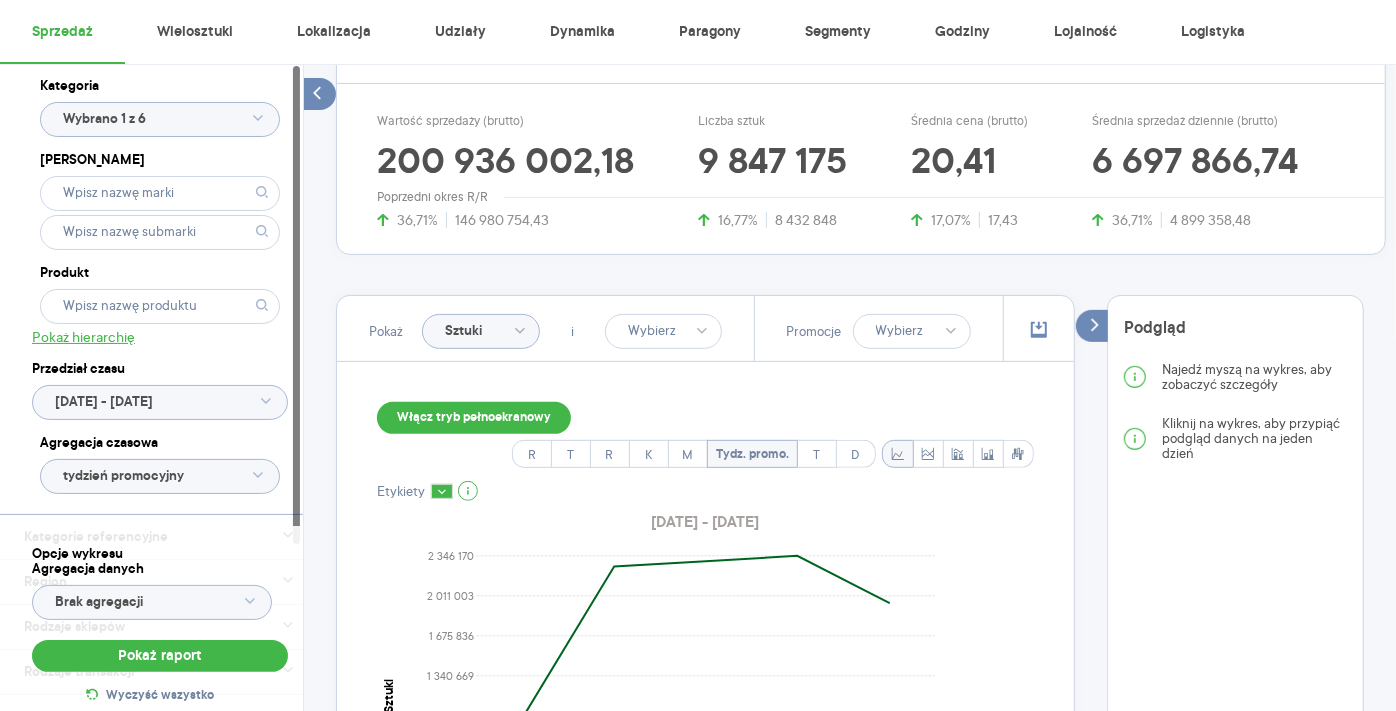 click on "tydzień promocyjny" 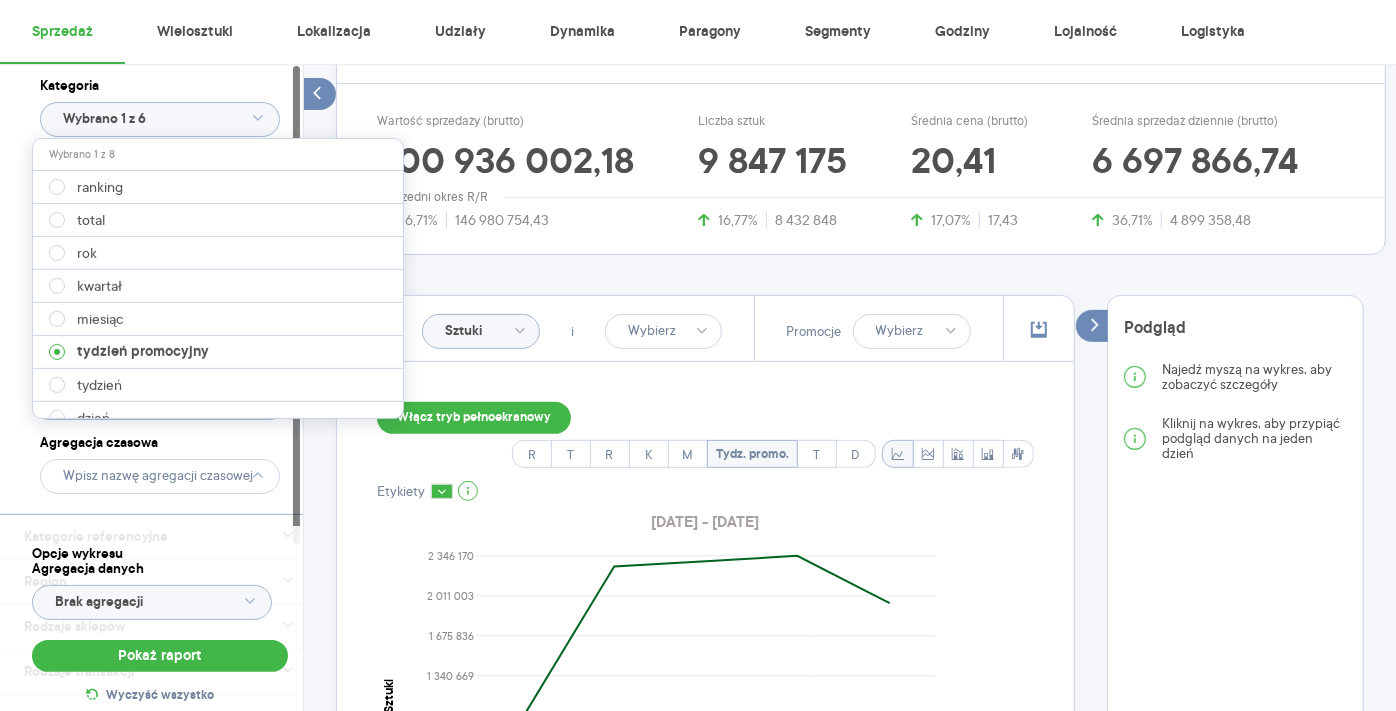 click on "miesiąc" at bounding box center (100, 319) 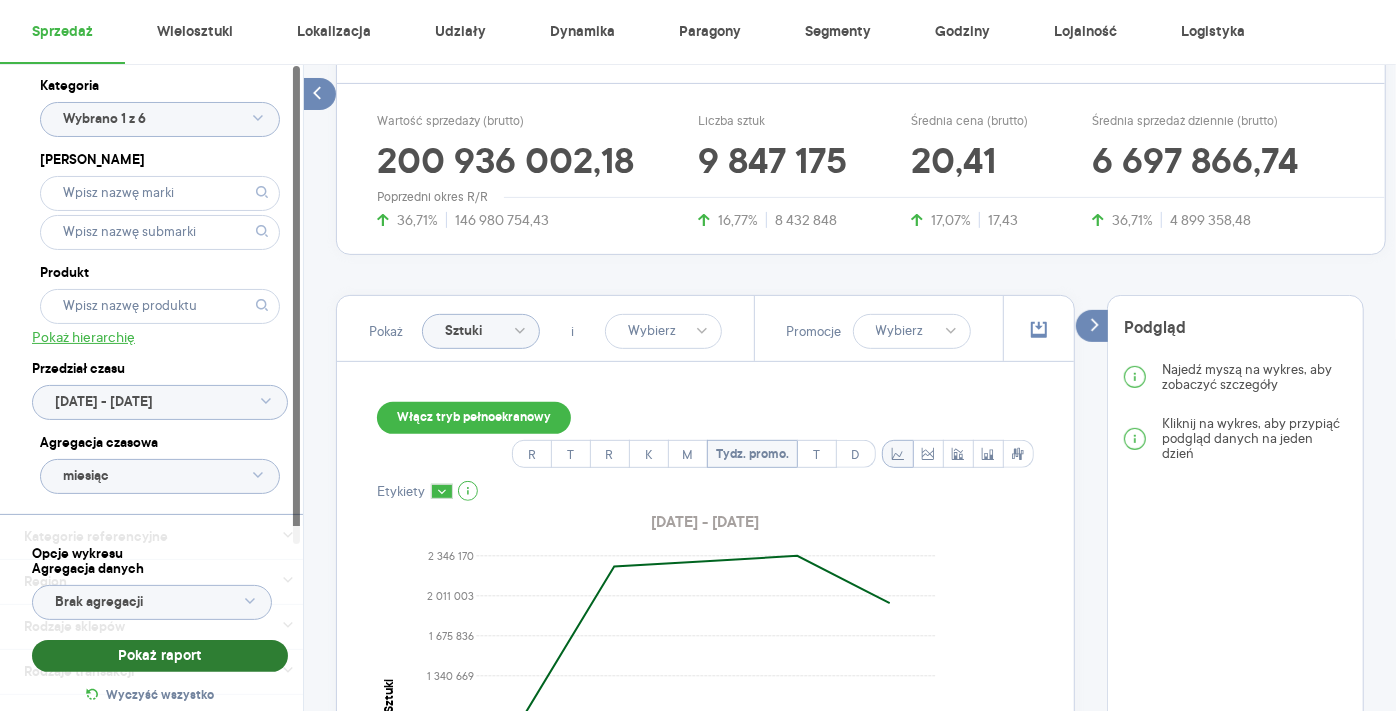 drag, startPoint x: 222, startPoint y: 621, endPoint x: 226, endPoint y: 632, distance: 11.7046995 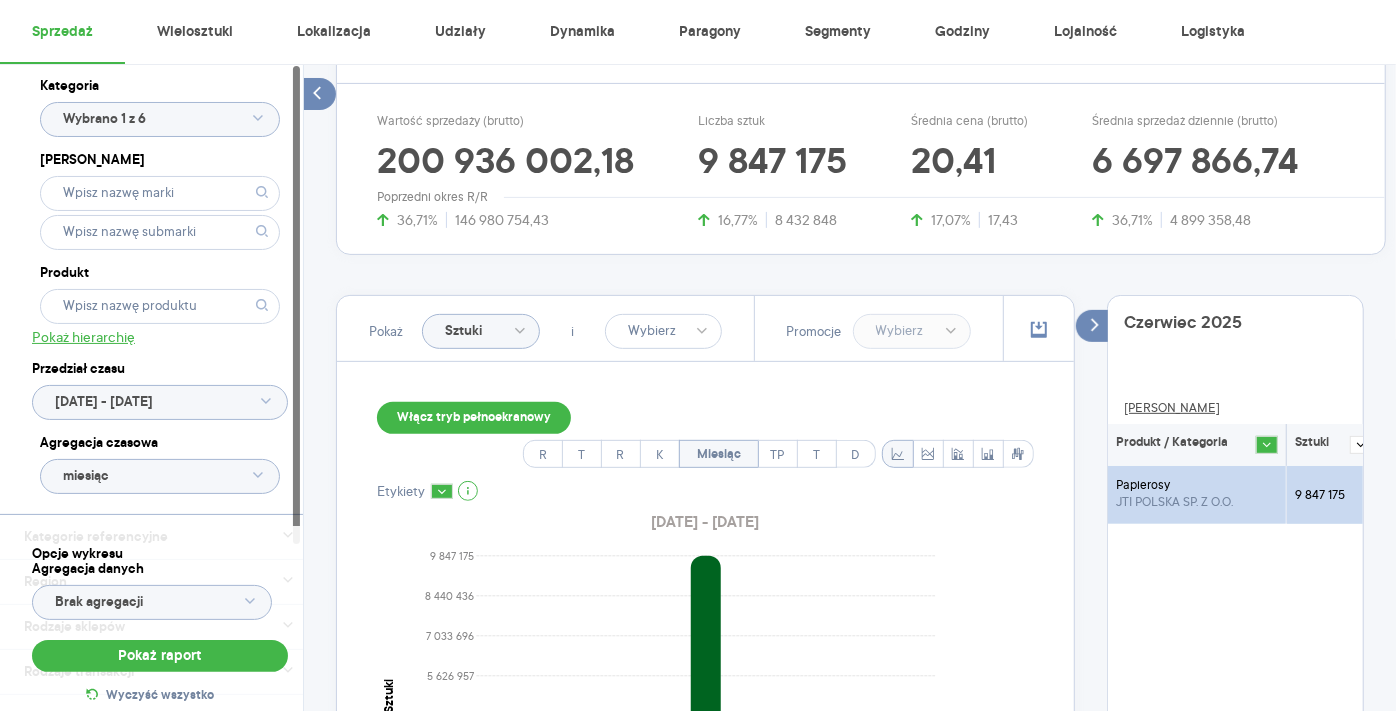 scroll, scrollTop: 333, scrollLeft: 6, axis: both 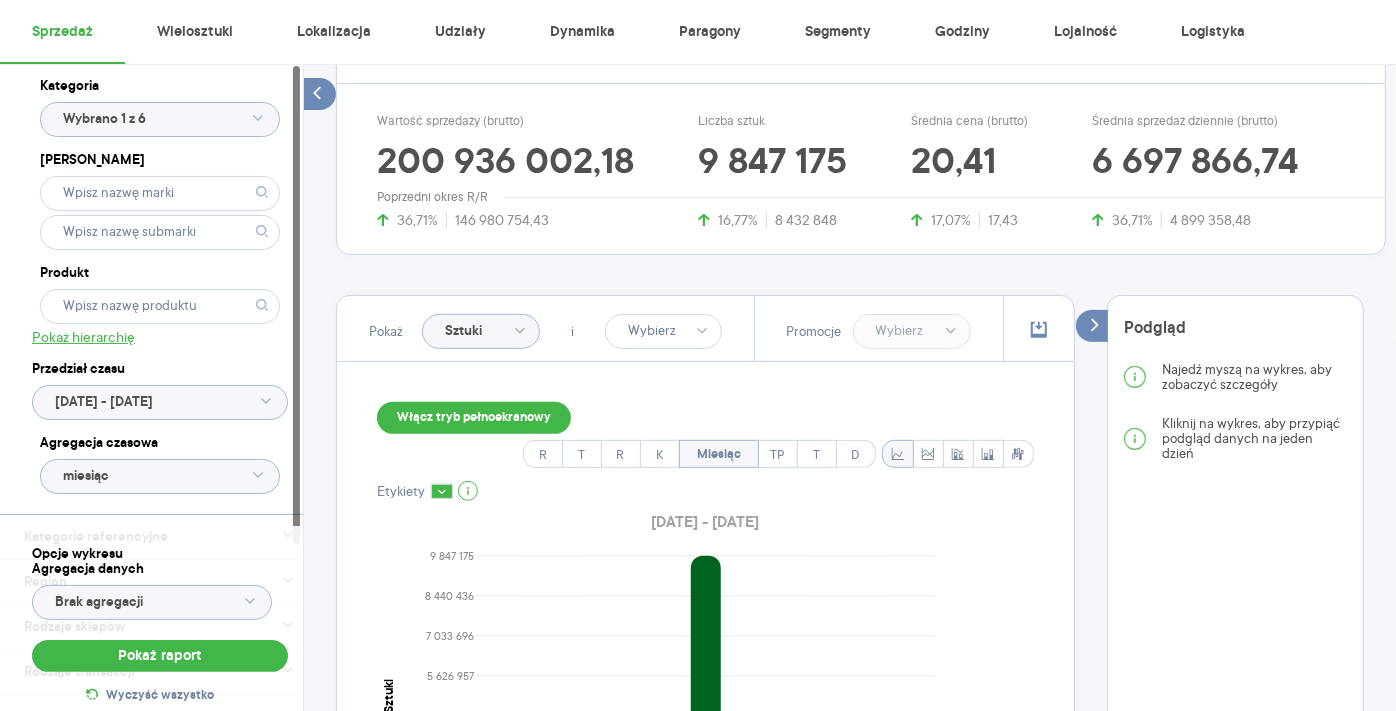 type 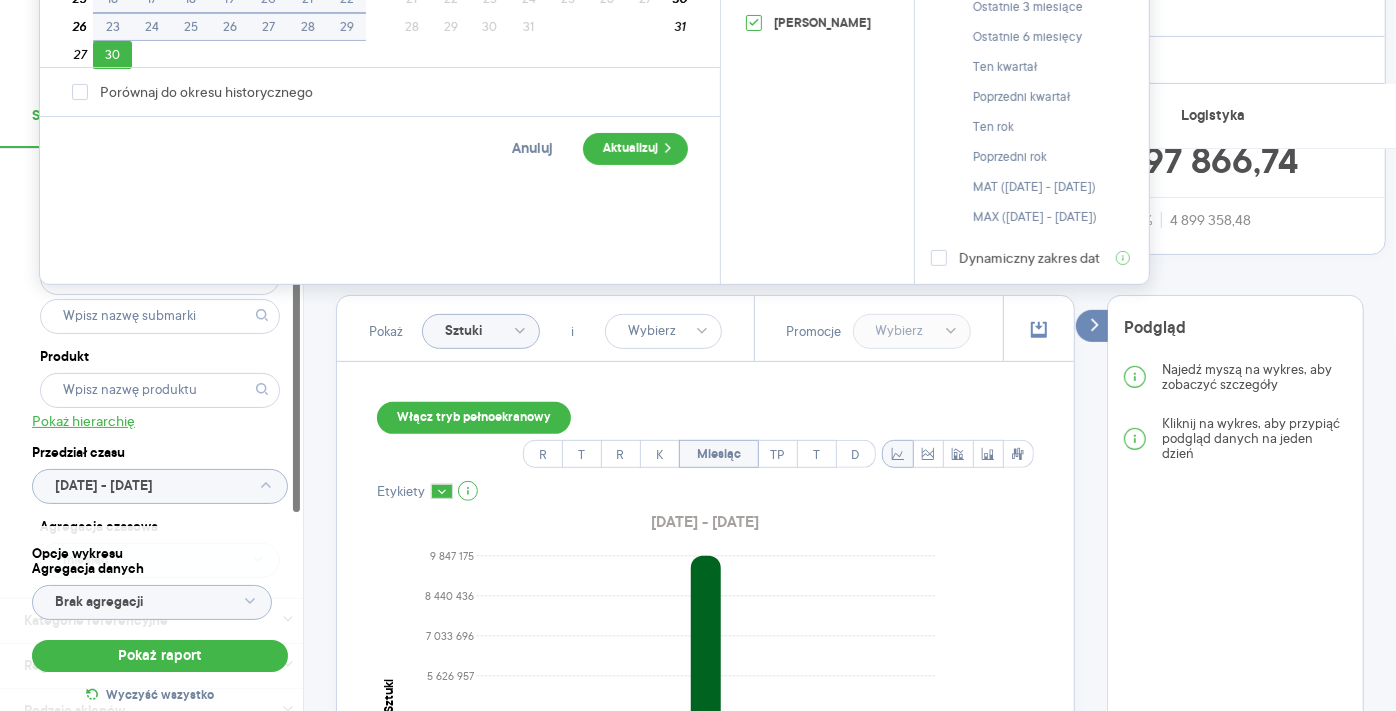 scroll, scrollTop: 0, scrollLeft: 6, axis: horizontal 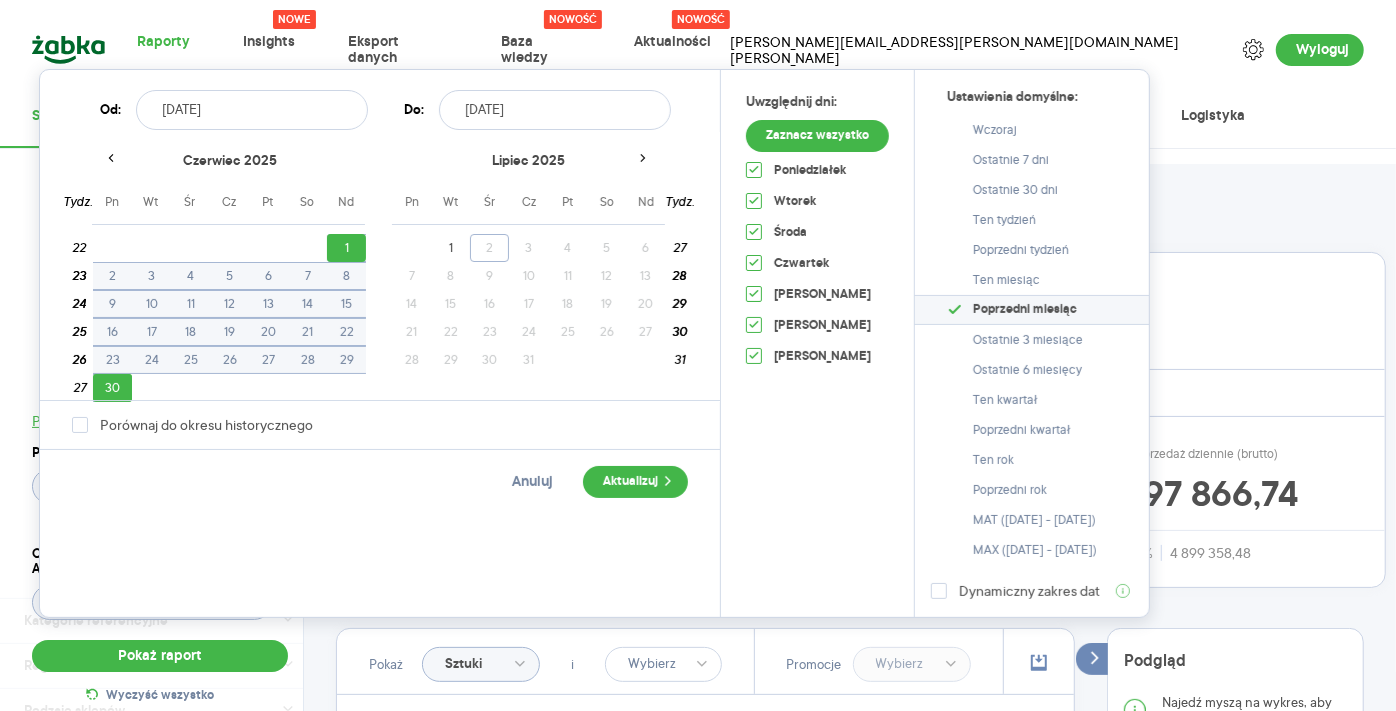 drag, startPoint x: 234, startPoint y: 115, endPoint x: 191, endPoint y: 108, distance: 43.56604 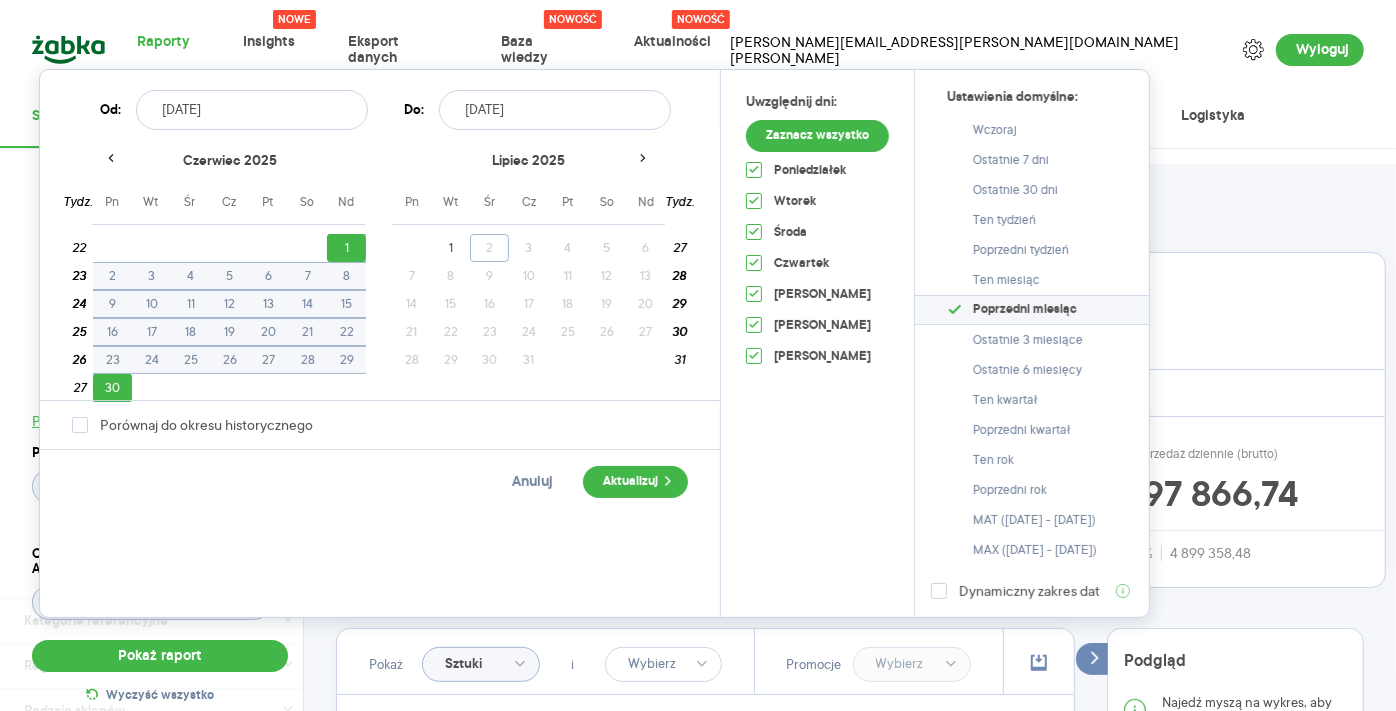 click on "[DATE]" at bounding box center (252, 110) 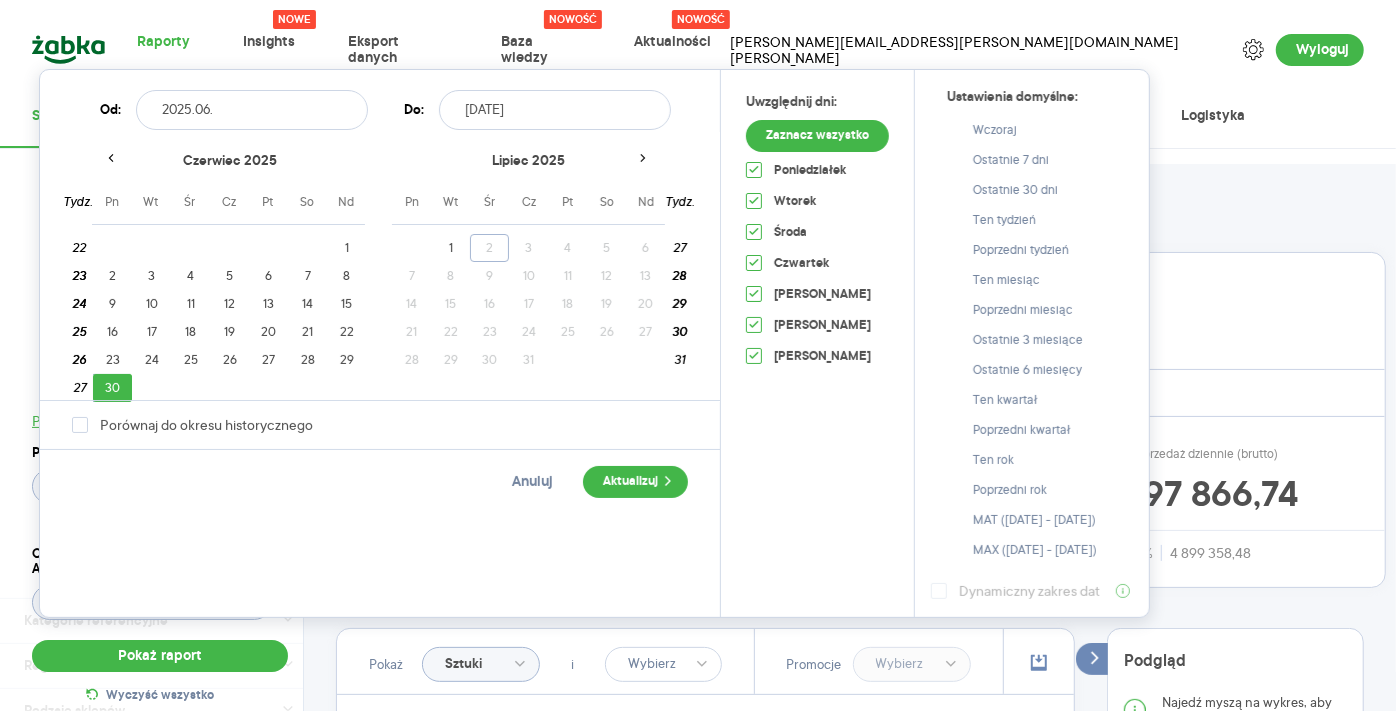 type on "[DATE]" 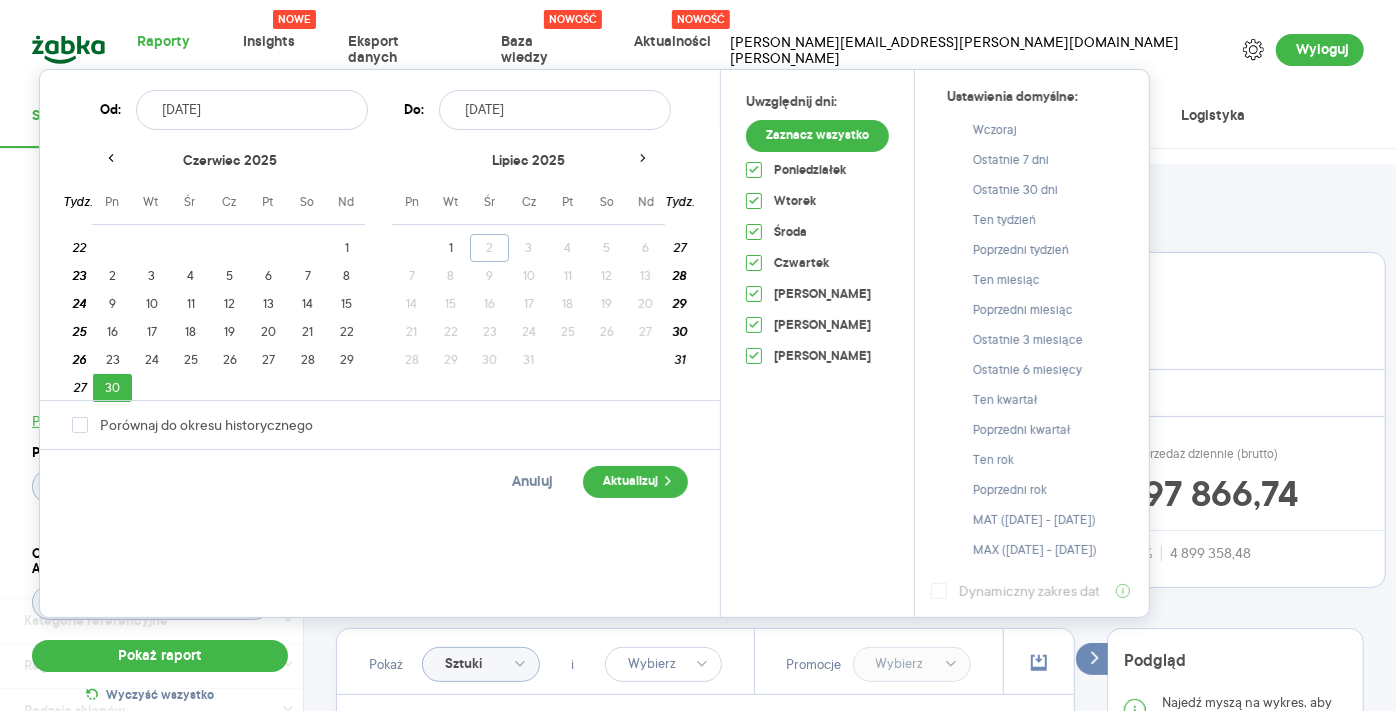 drag, startPoint x: 520, startPoint y: 107, endPoint x: 500, endPoint y: 104, distance: 20.22375 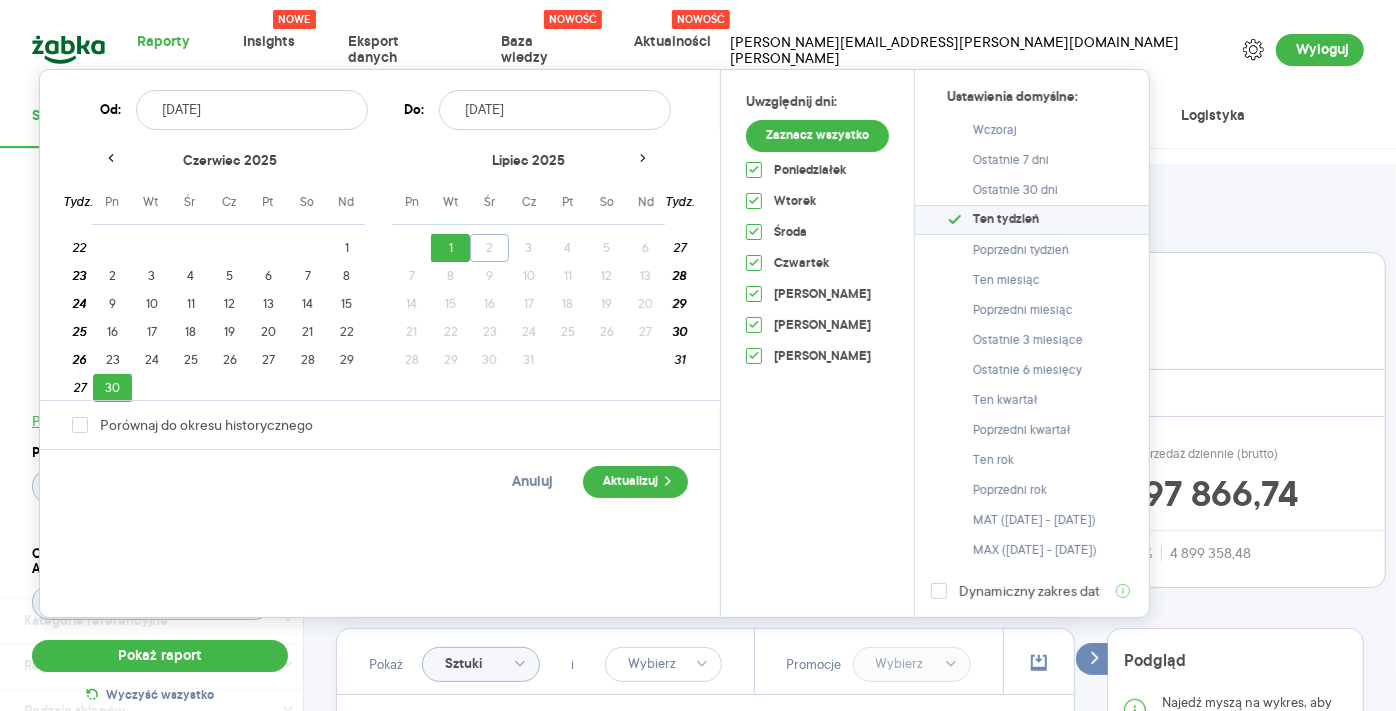 type on "[DATE]" 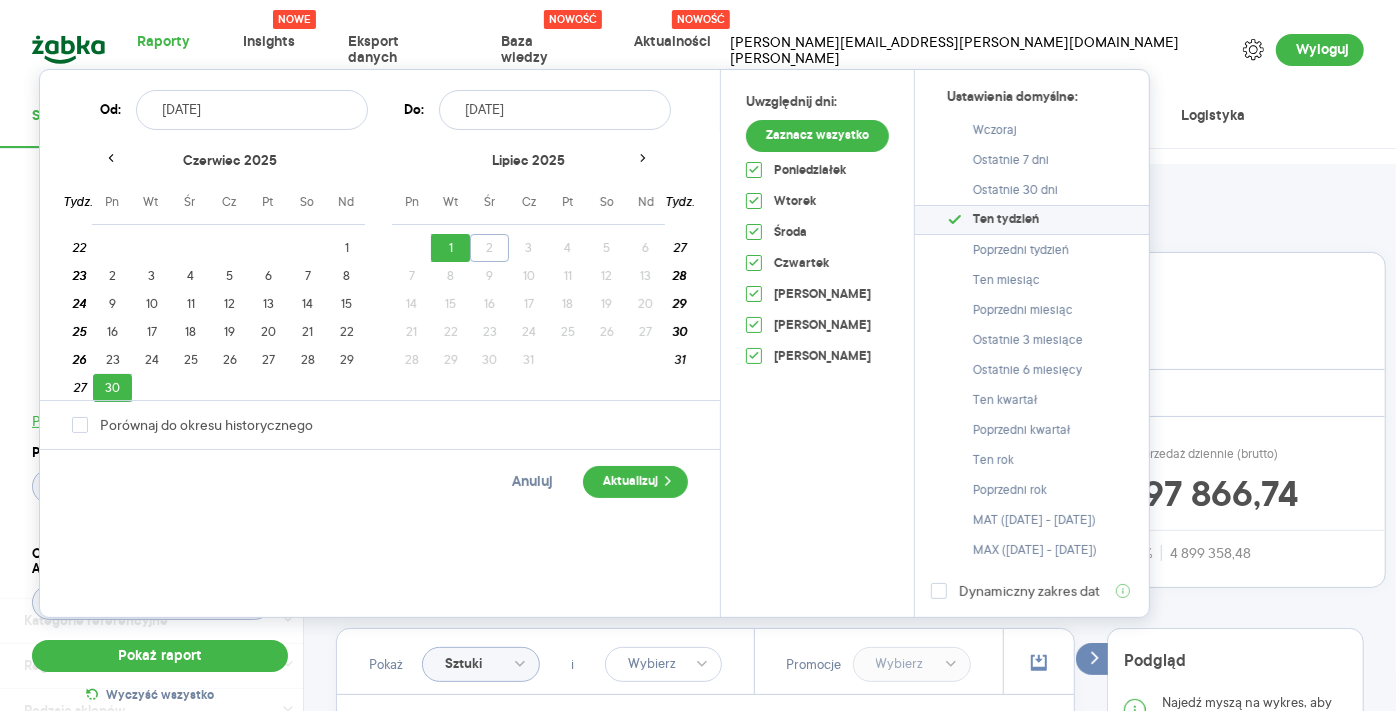 click on "Raporty Nowe Insights Eksport danych Nowość Baza wiedzy Nowość Aktualności [PERSON_NAME][EMAIL_ADDRESS][PERSON_NAME][DOMAIN_NAME][PERSON_NAME] Wyloguj Sprzedaż Wielosztuki Lokalizacja Udziały Dynamika Paragony Segmenty Godziny Lojalność Logistyka Kategoria Wybrano 1 z 6 Marka Produkt Pokaż hierarchię Przedział czasu [DATE] - [DATE] Agregacja czasowa miesiąc Kategorie referencyjne Region Rodzaje sklepów Rodzaje transakcji Wszystkie Like For Like Uwzględnij LFL Opcje wykresu Agregacja danych Brak agregacji Pokaż raport Wyczyść wszystko Sprzedaż Podsumowanie - dane własne  (JTI Polska) Pokaż: Dane total Dane per sklep Dystrybucja Jednostki naturalne Dane własne Wartość sprzedaży (brutto) 200 936 002,18 36,71% 146 980 754,43 Liczba sztuk 9 847 175 16,77% 8 432 848 Średnia cena (brutto) 20,41 17,07% 17,43 Średnia sprzedaż dziennie (brutto) 6 697 866,74 36,71% 4 899 358,48 Poprzedni okres R/R Pokaż Sztuki i Promocje Włącz tryb pełnoekranowy R T R K Miesiąc TP T D Etykiety [DATE] - [DATE] 0 1 406 739" at bounding box center (698, 355) 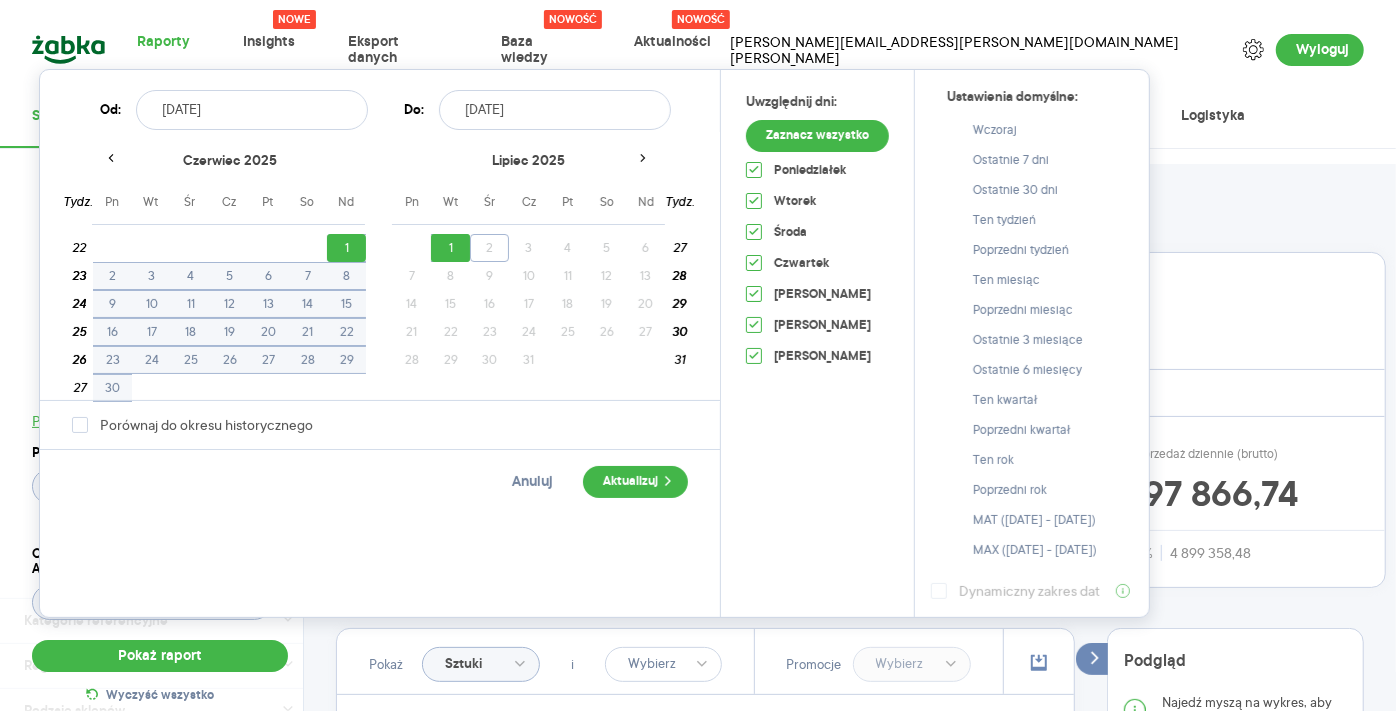 click on "Aktualizuj" at bounding box center (635, 482) 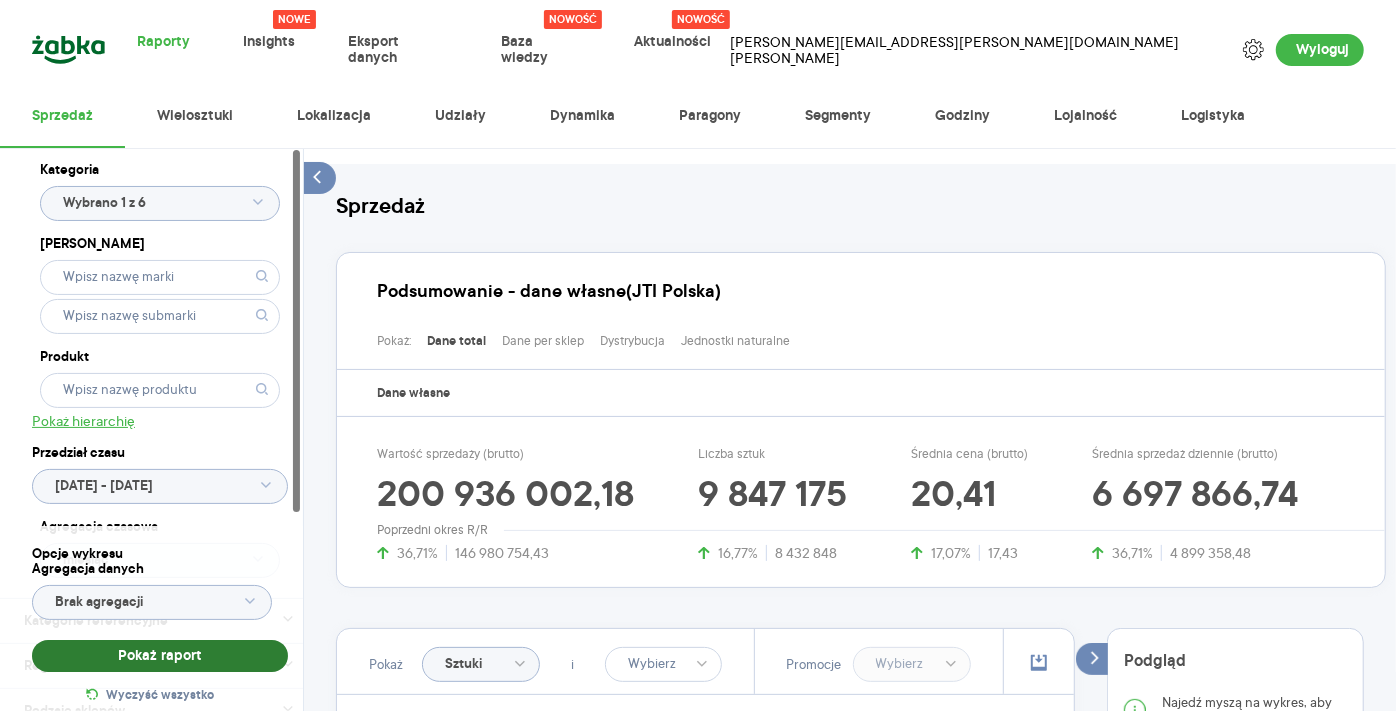 click on "Pokaż raport" at bounding box center (160, 656) 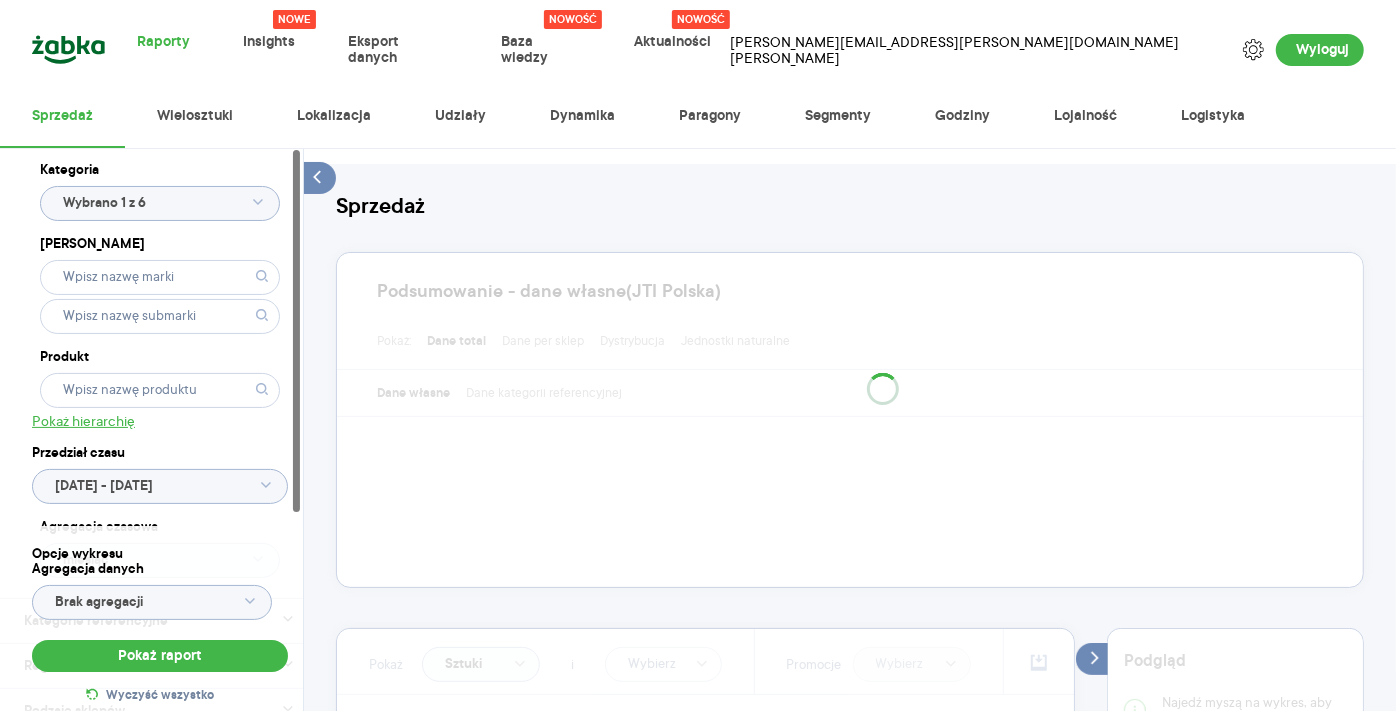 scroll, scrollTop: 0, scrollLeft: 0, axis: both 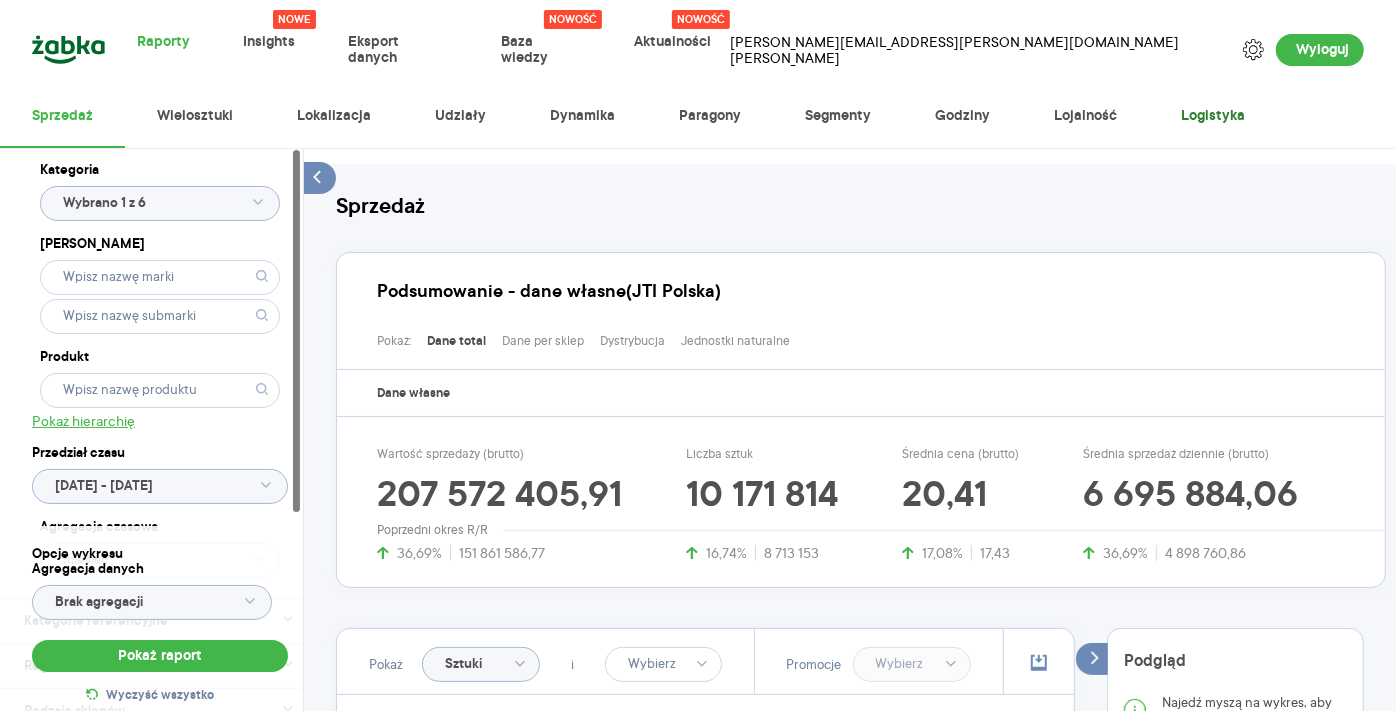 click on "Logistyka" at bounding box center [1213, 116] 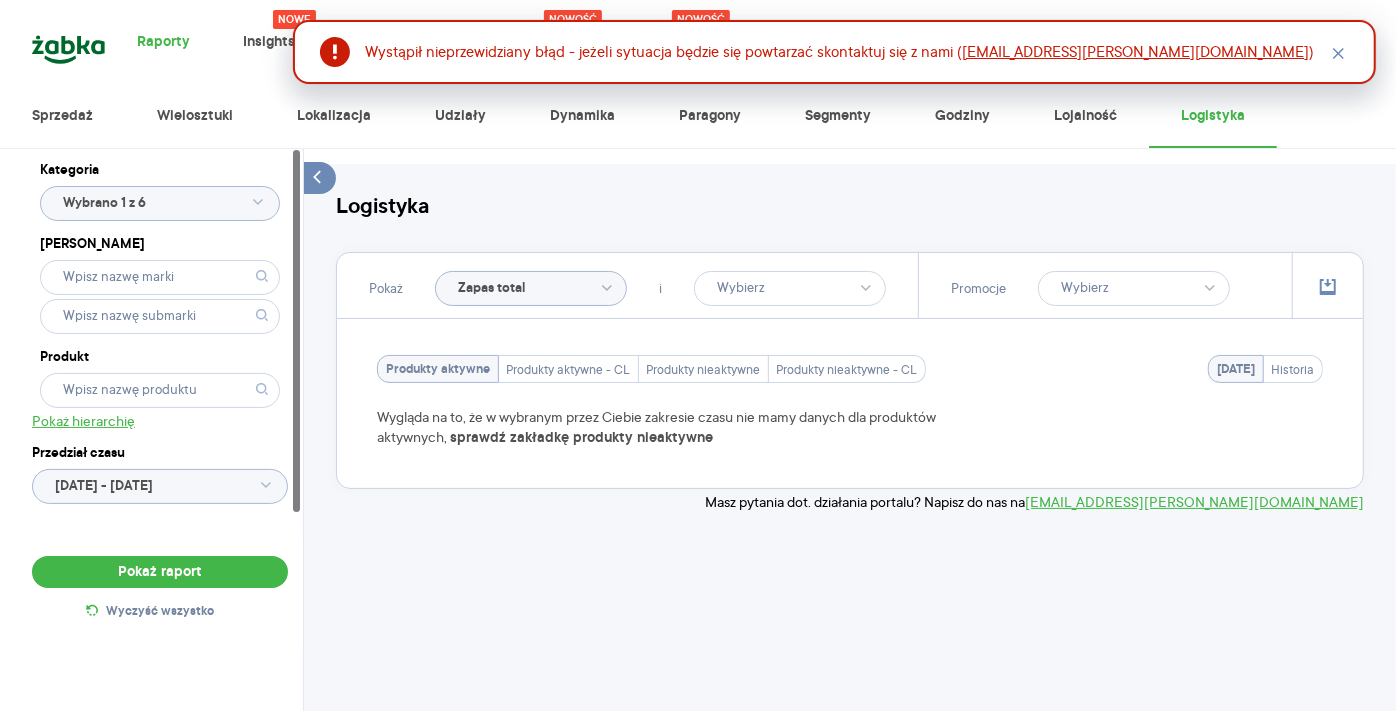click 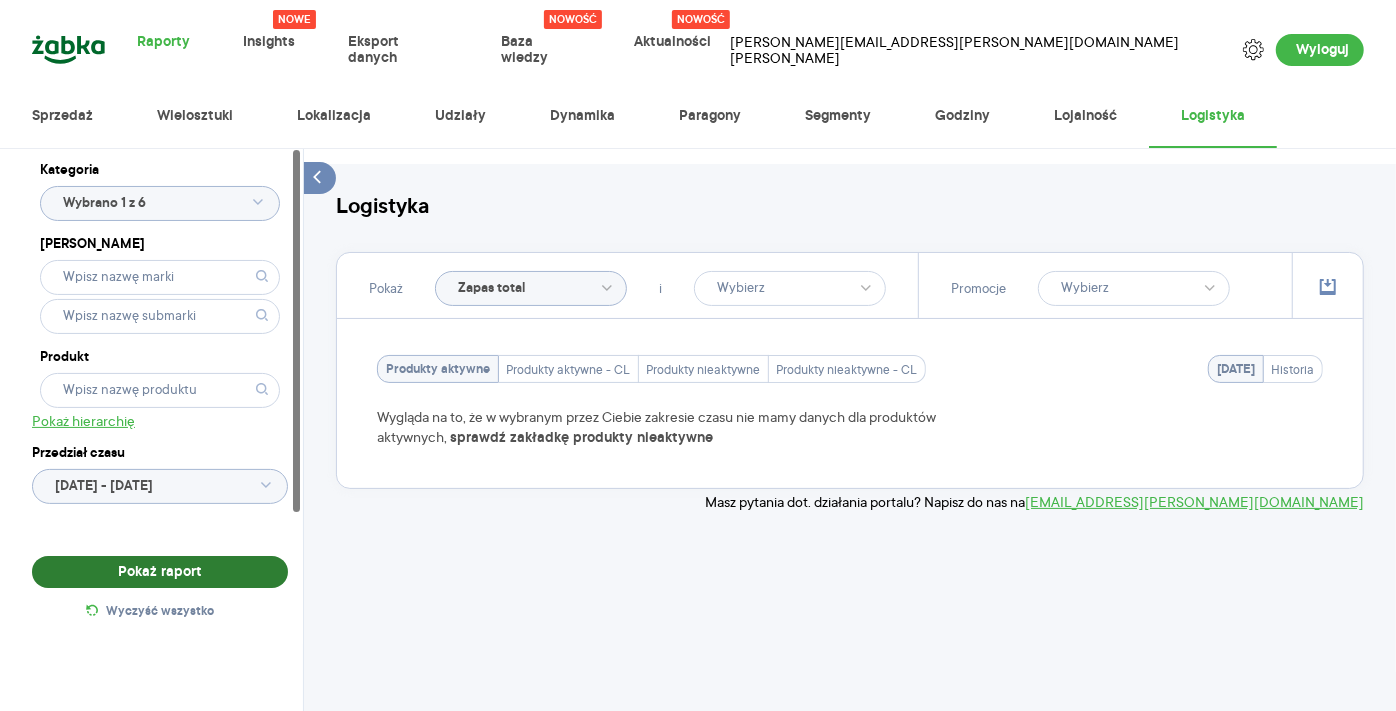 click on "Pokaż raport" at bounding box center (160, 572) 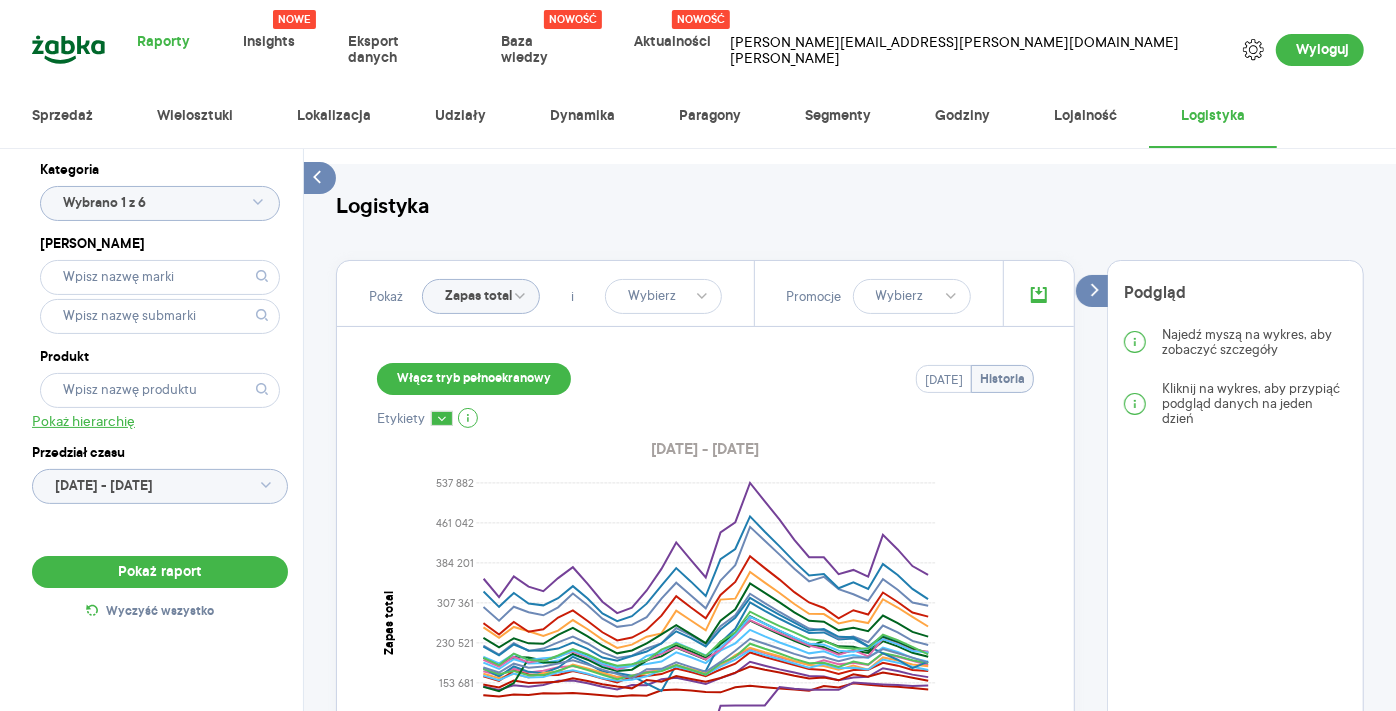 click 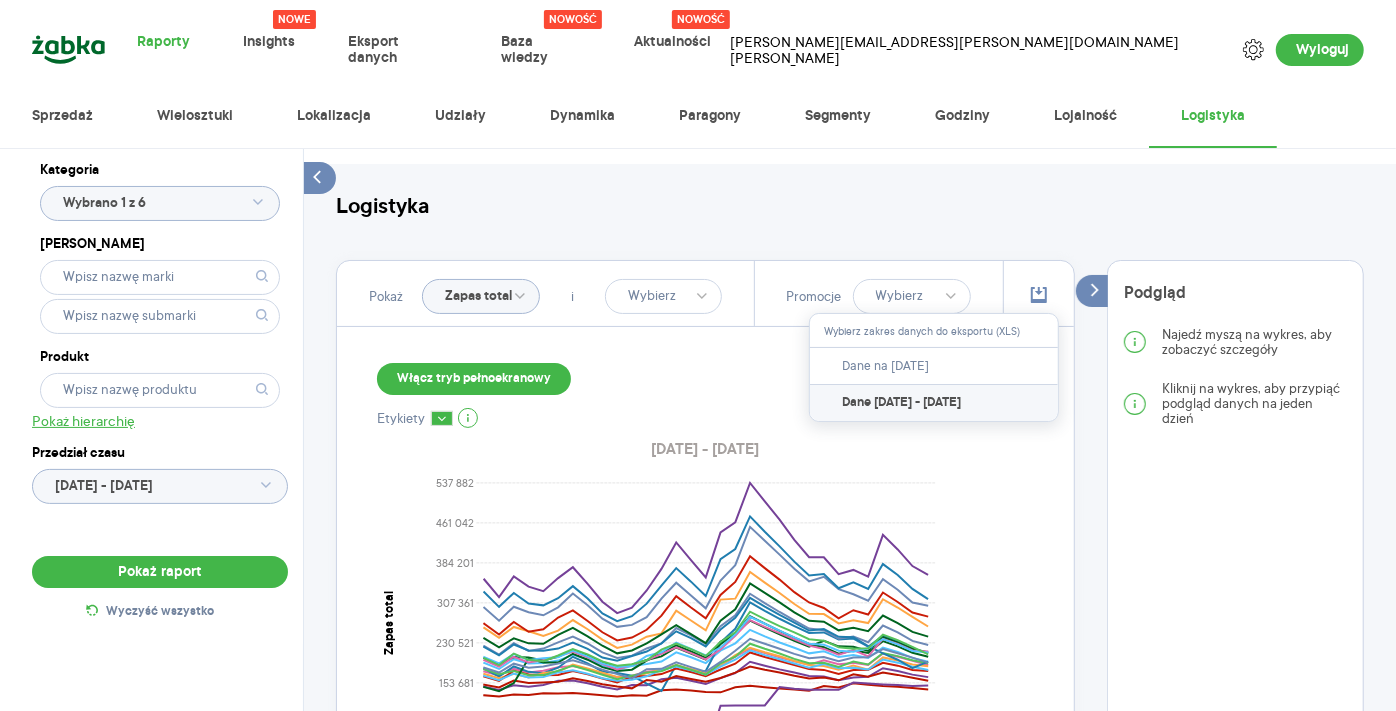 click on "Dane [DATE] - [DATE]" at bounding box center (901, 403) 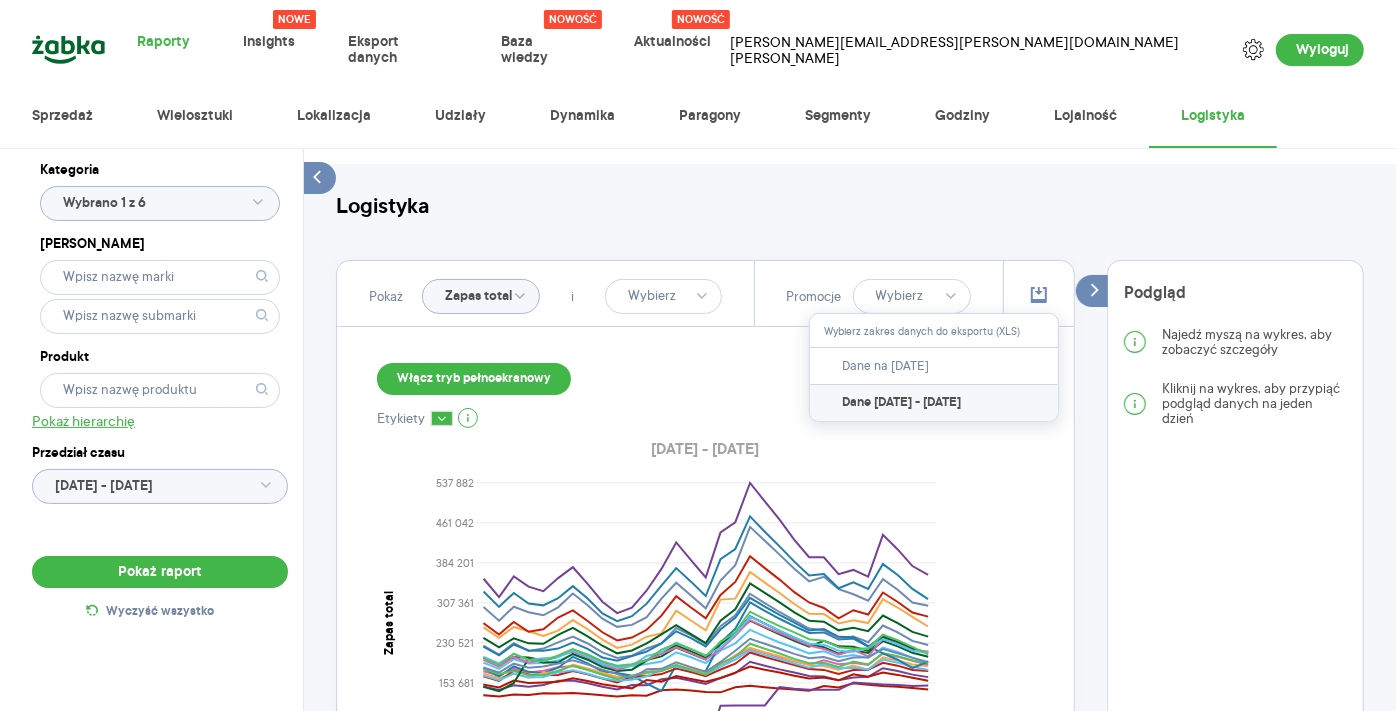 click on "Dane [DATE] - [DATE]" at bounding box center (901, 403) 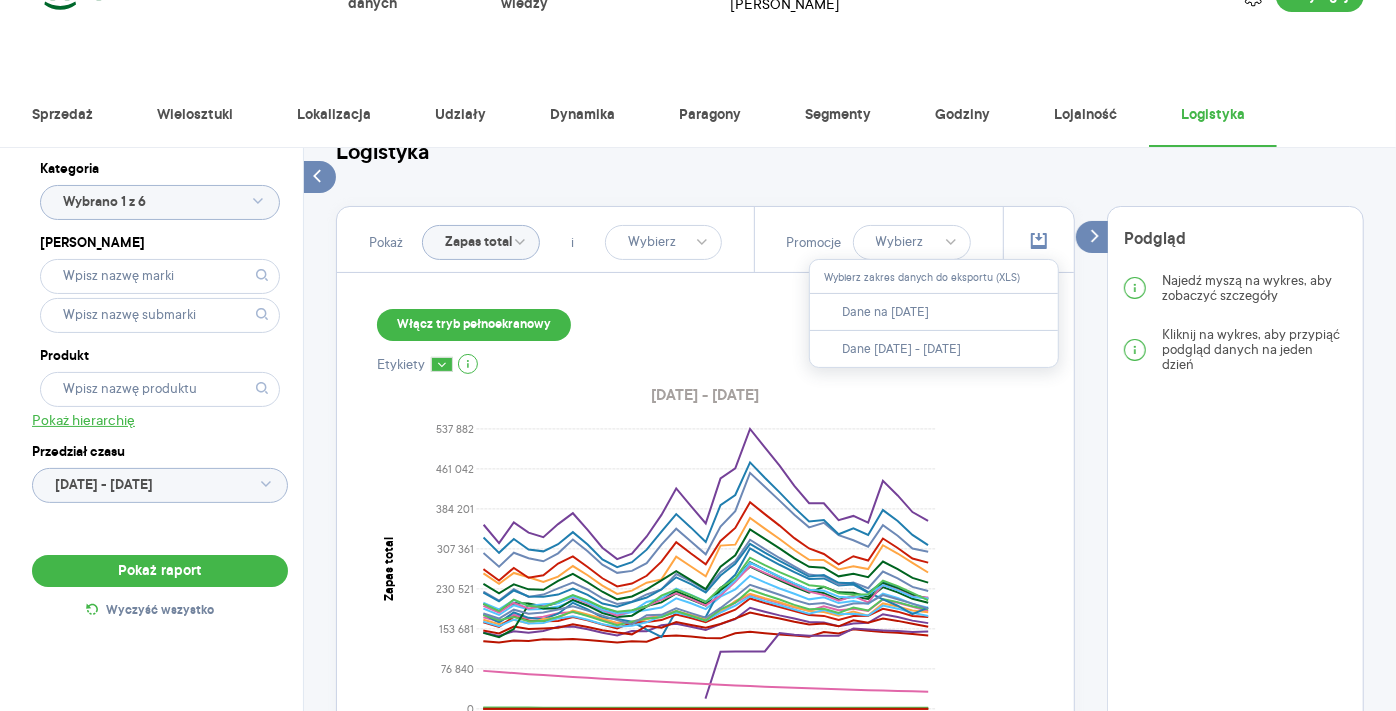scroll, scrollTop: 122, scrollLeft: 0, axis: vertical 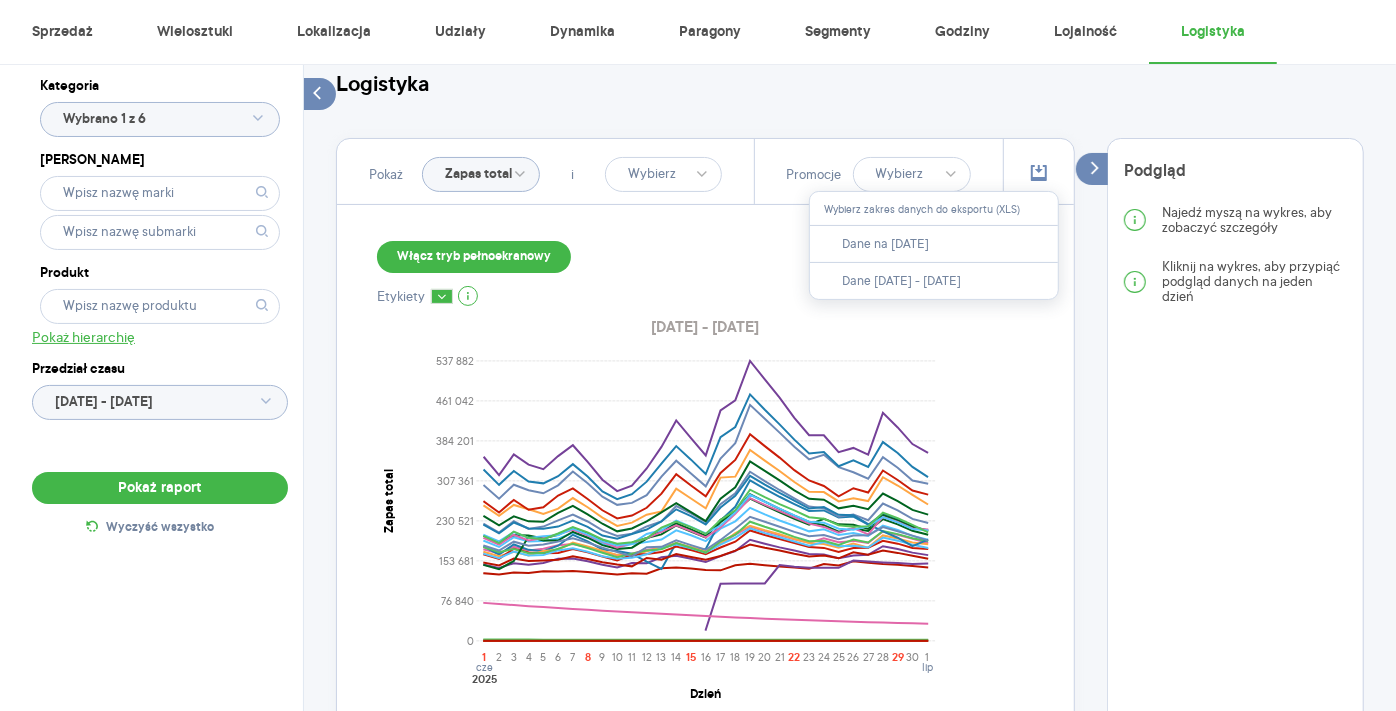 click 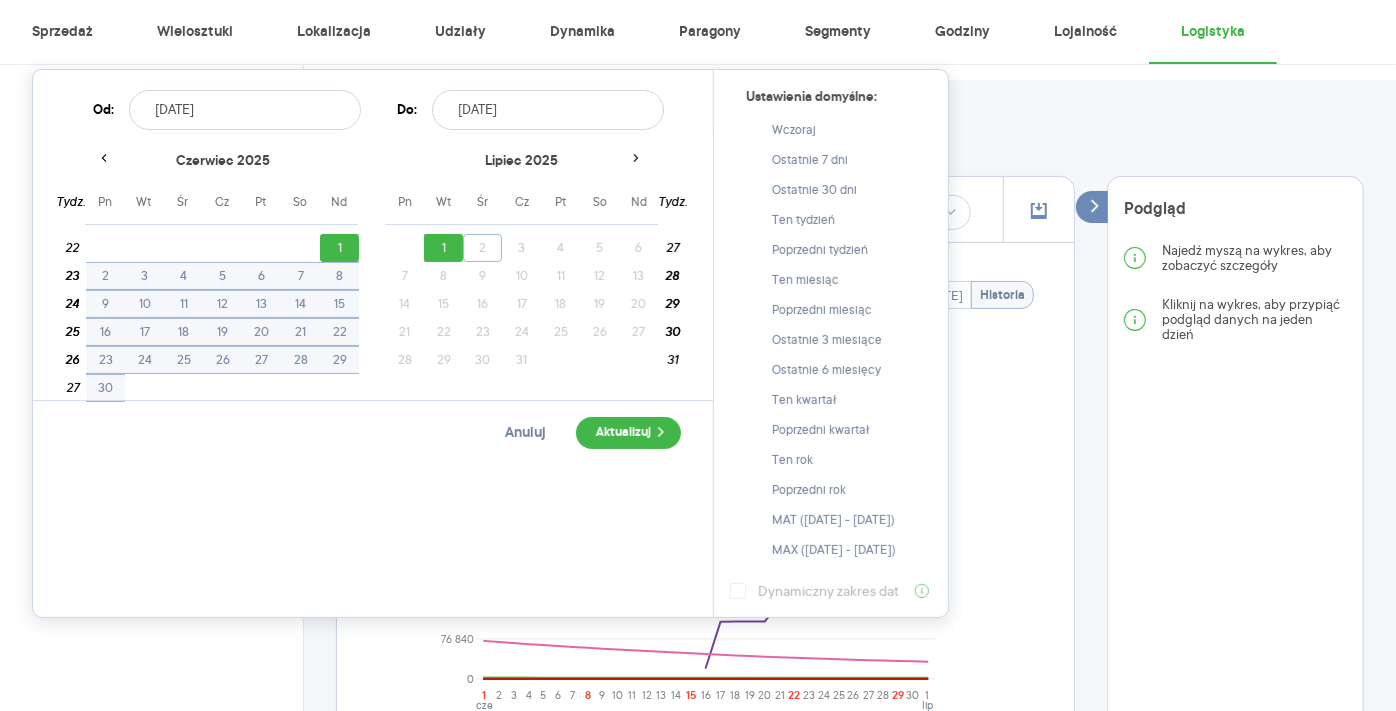 drag, startPoint x: 220, startPoint y: 99, endPoint x: 192, endPoint y: 95, distance: 28.284271 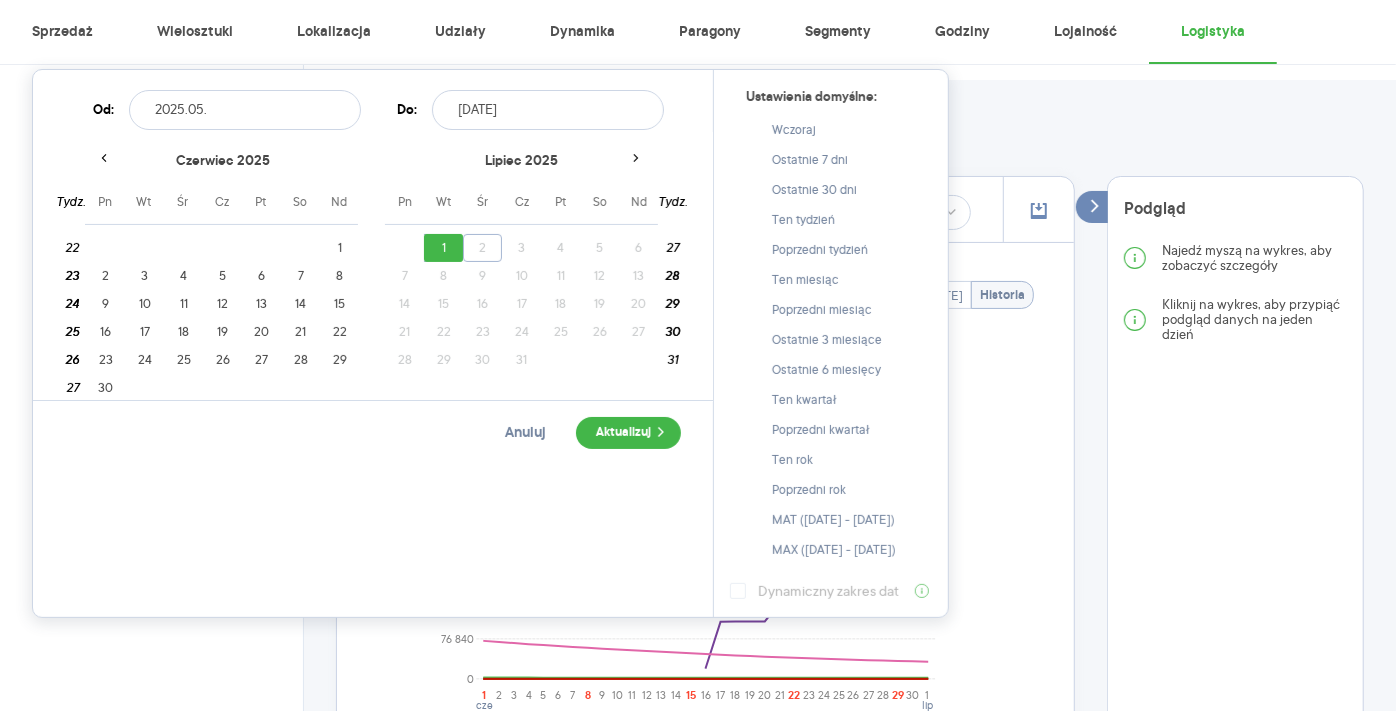 type on "[DATE]" 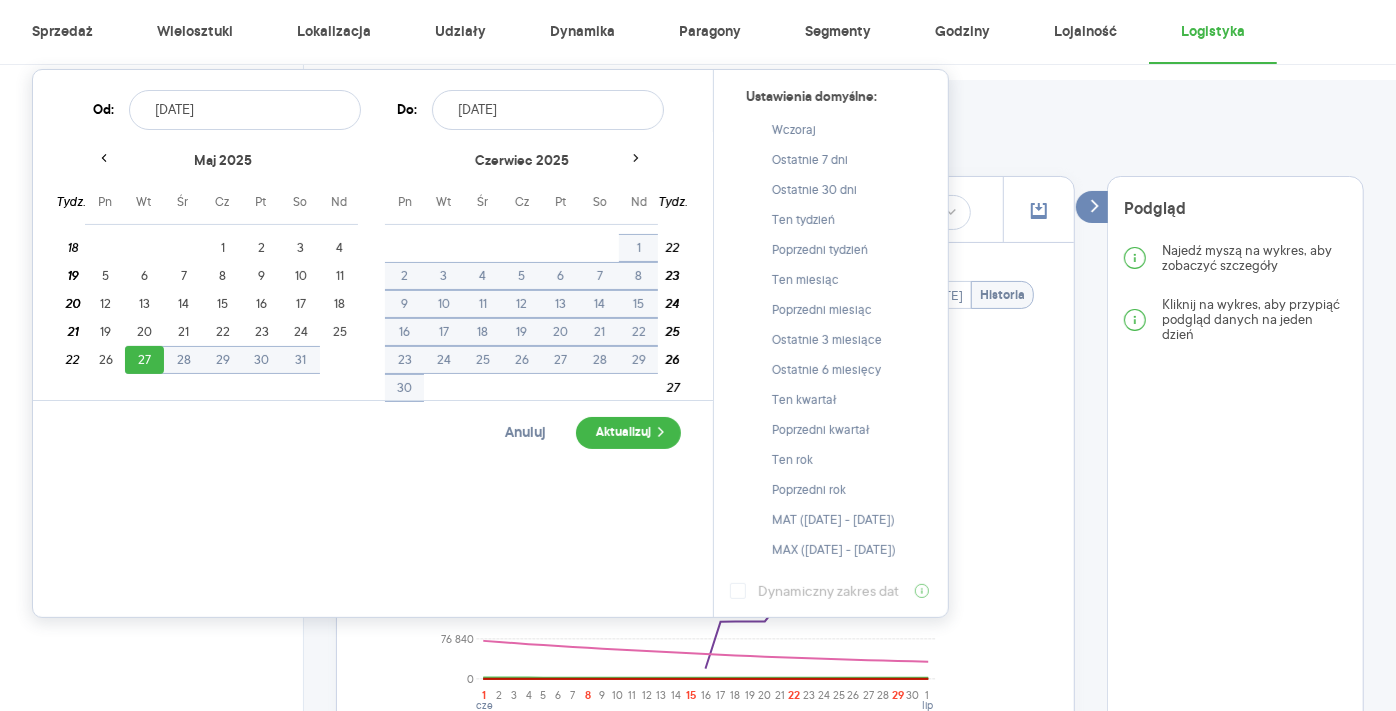 drag, startPoint x: 230, startPoint y: 109, endPoint x: 205, endPoint y: 94, distance: 29.15476 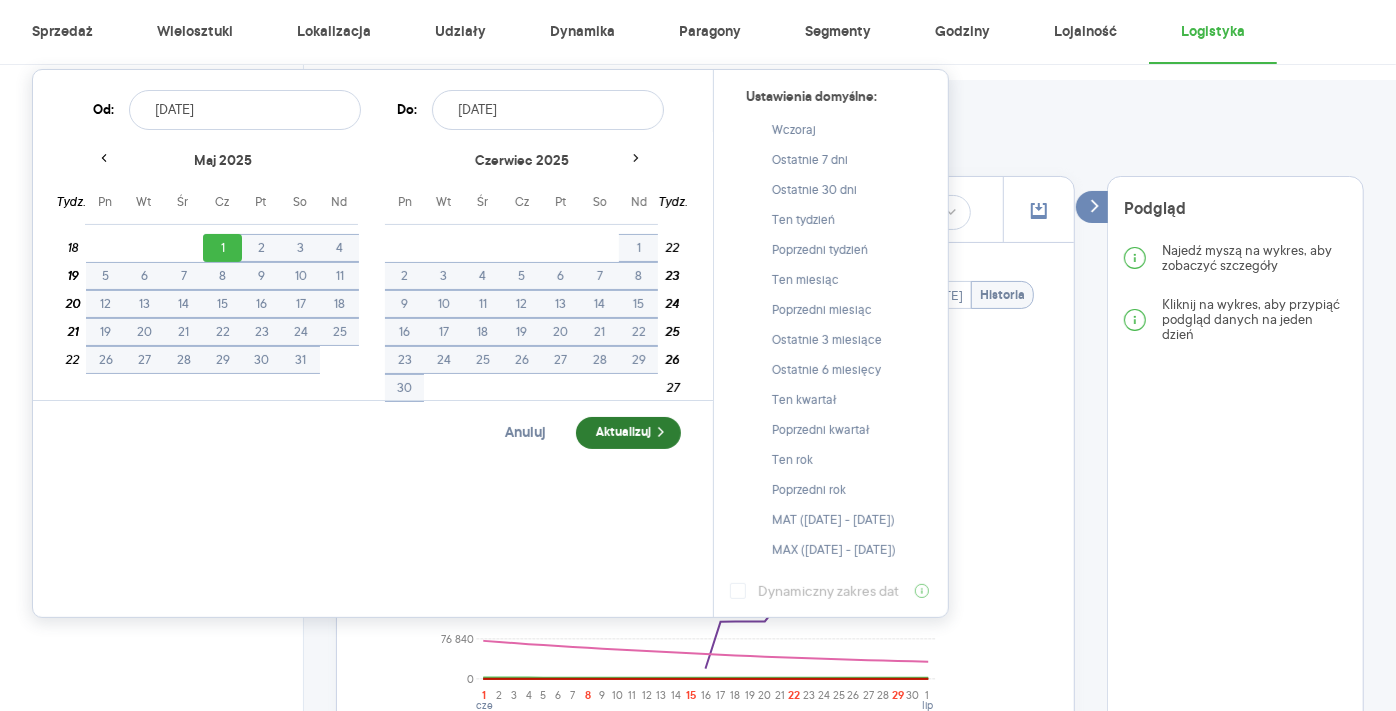 click on "Aktualizuj" at bounding box center [628, 433] 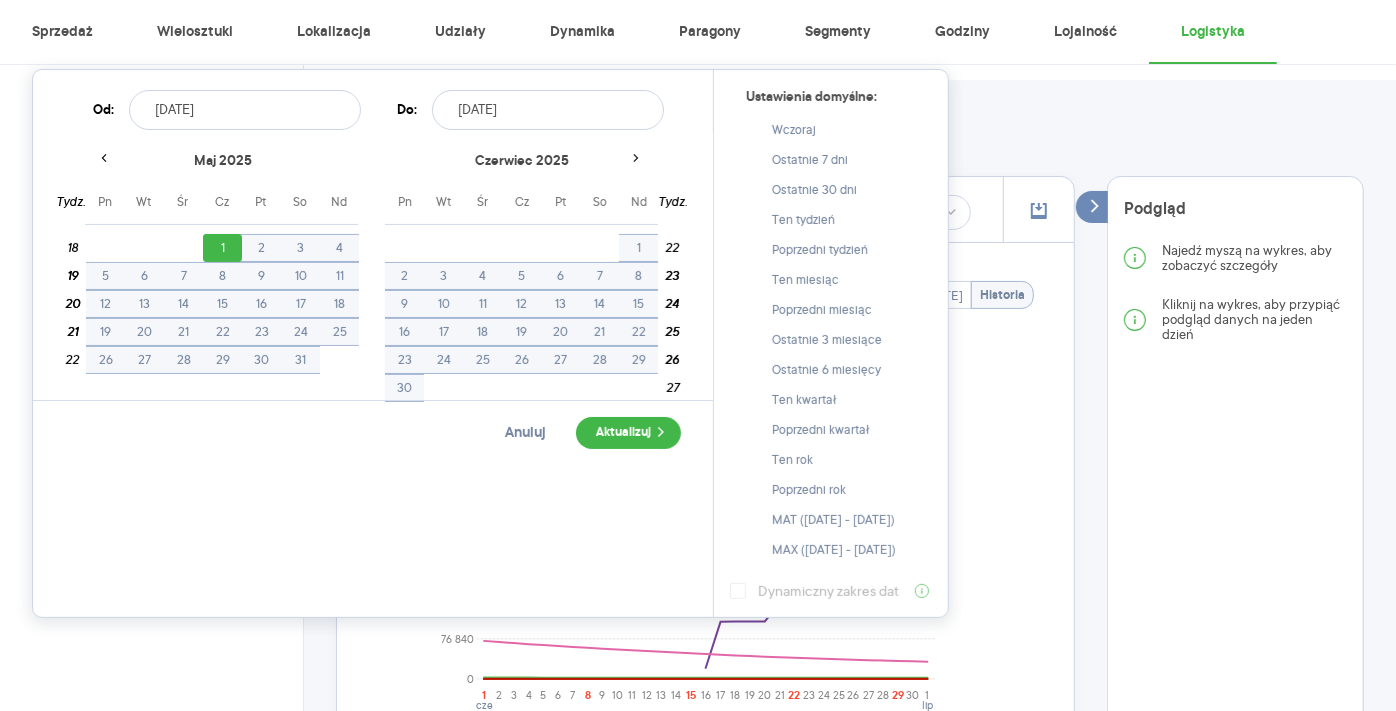 type on "[DATE] - [DATE]" 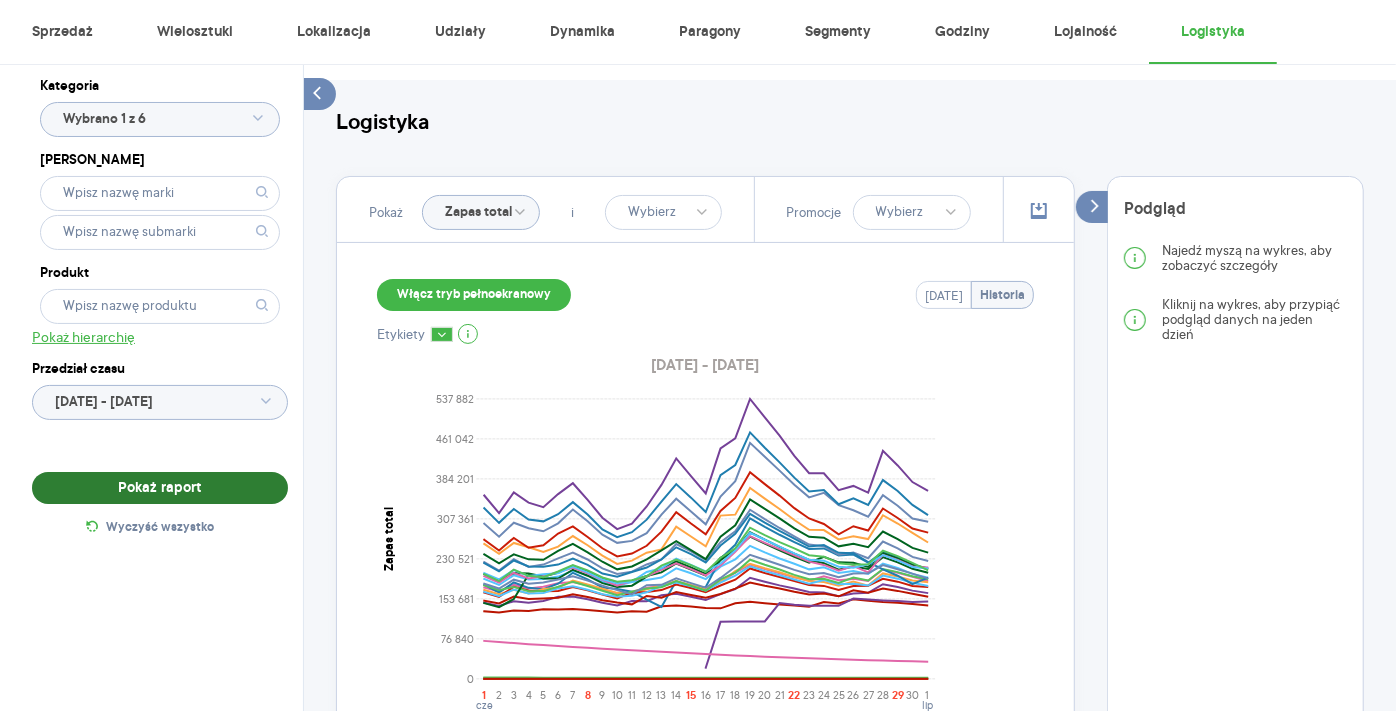 drag, startPoint x: 210, startPoint y: 491, endPoint x: 254, endPoint y: 488, distance: 44.102154 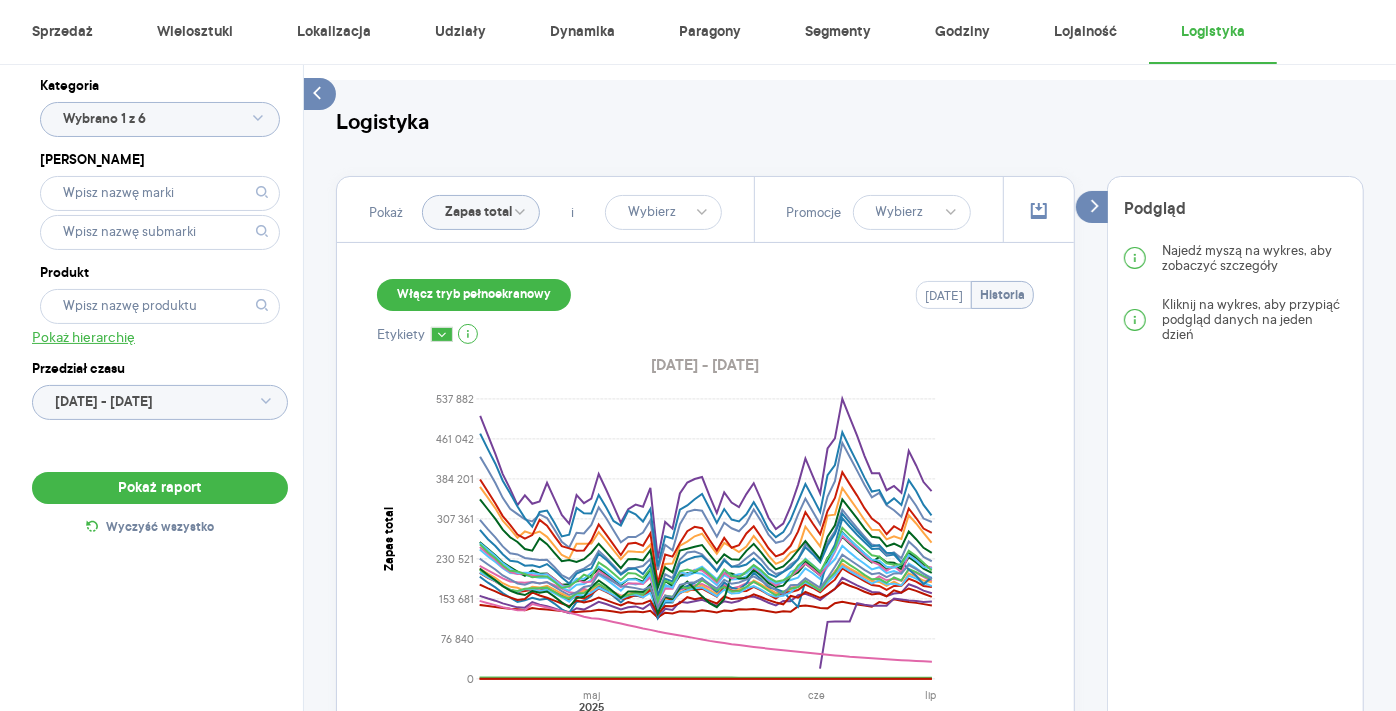 drag, startPoint x: 1034, startPoint y: 218, endPoint x: 1050, endPoint y: 188, distance: 34 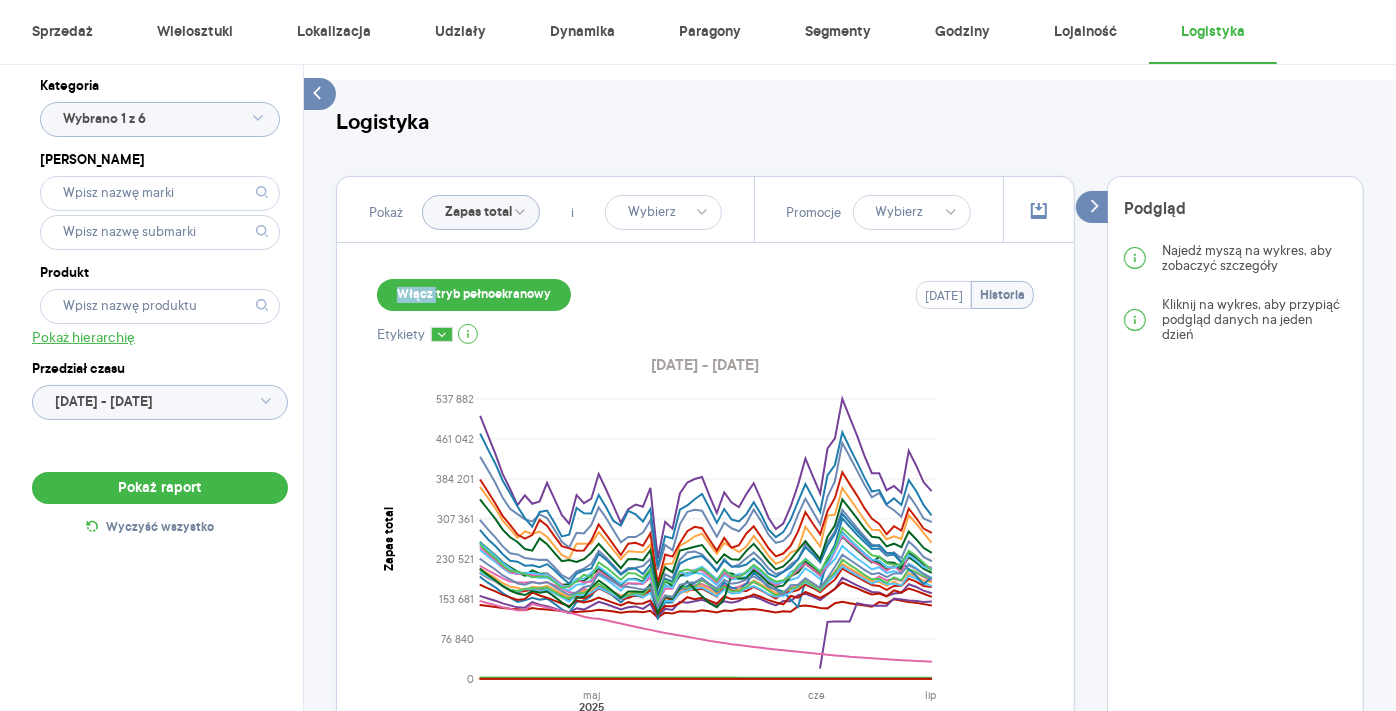 click at bounding box center (1038, 209) 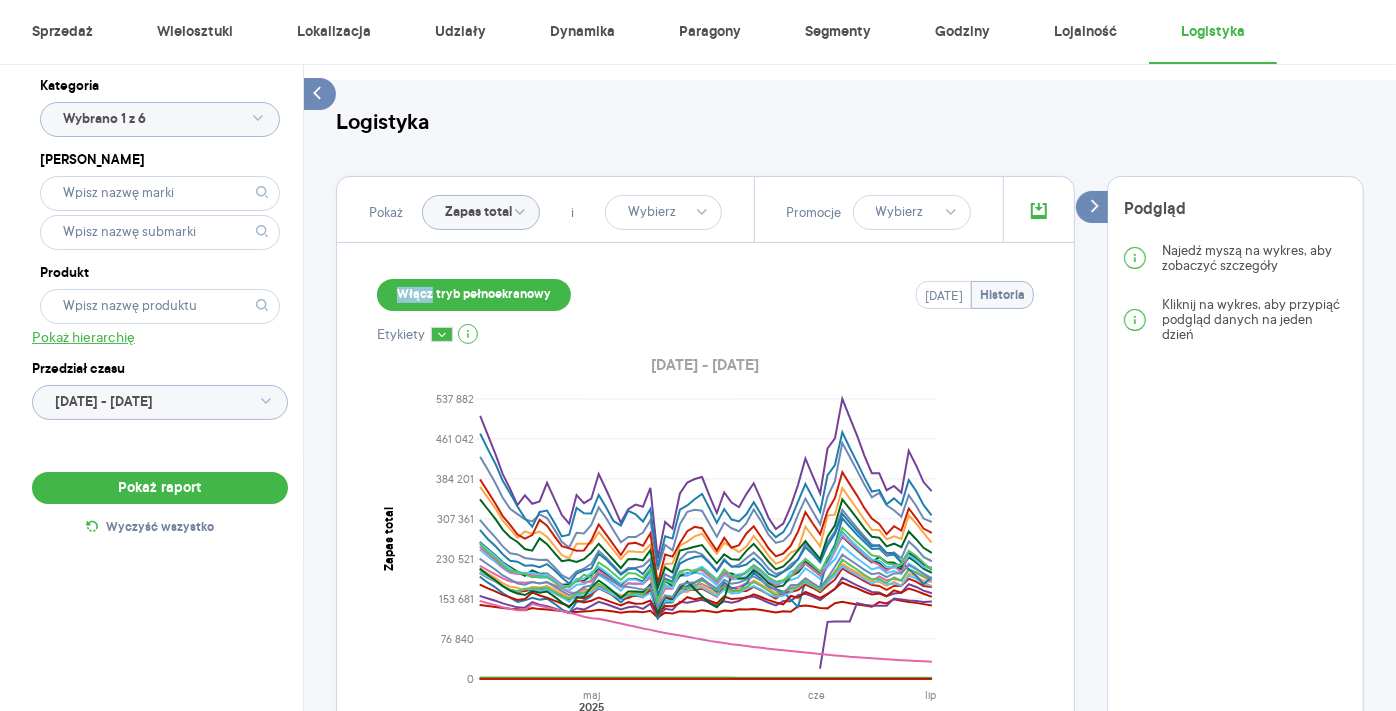 drag, startPoint x: 1051, startPoint y: 191, endPoint x: 1039, endPoint y: 193, distance: 12.165525 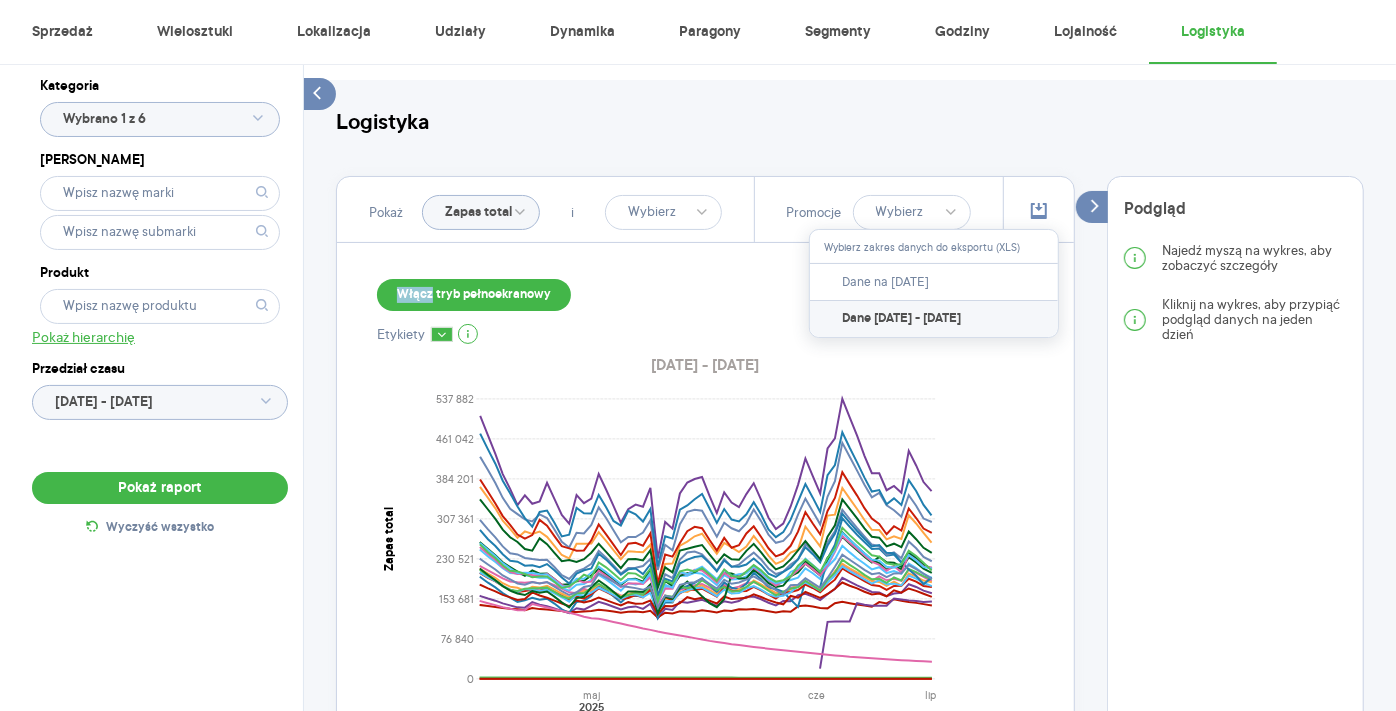 click on "Dane [DATE] - [DATE]" at bounding box center (901, 319) 